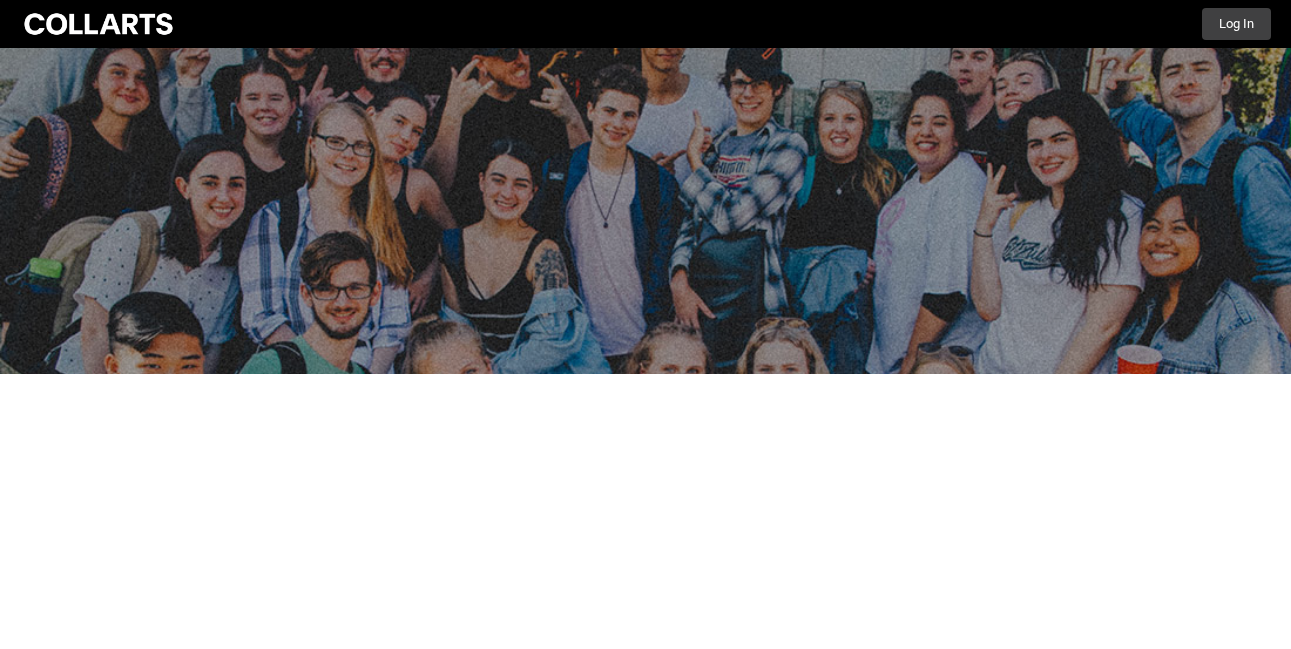 scroll, scrollTop: 0, scrollLeft: 0, axis: both 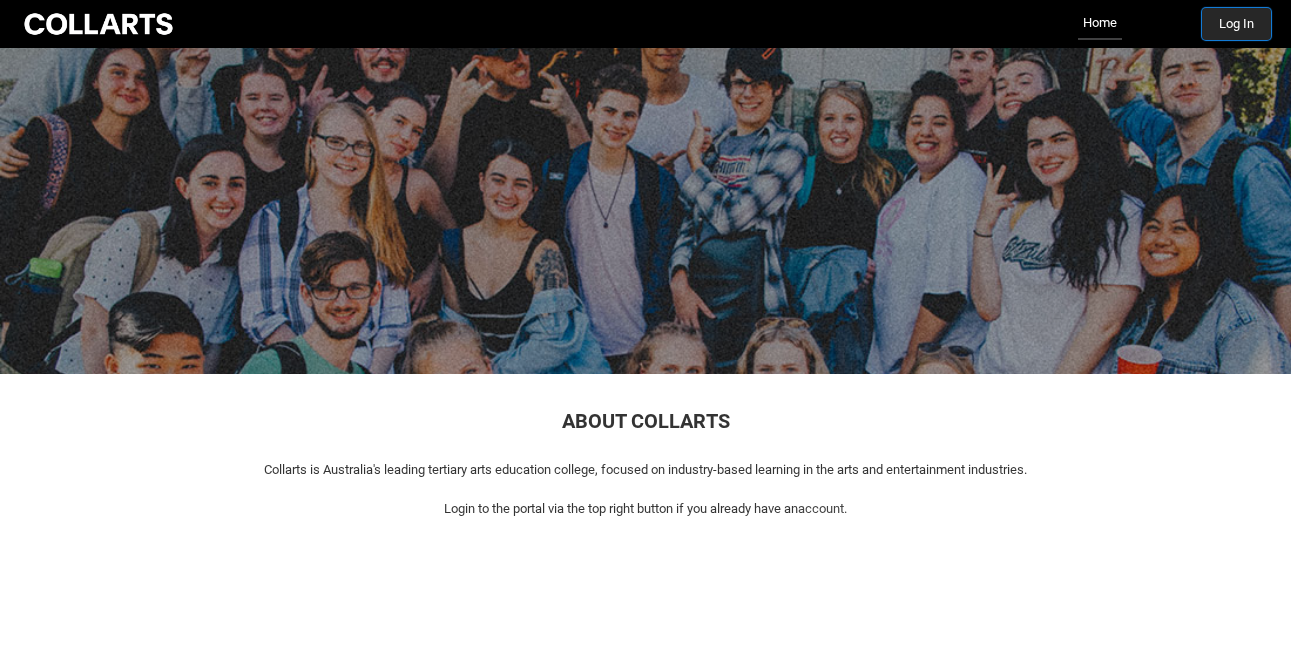 click on "Log In" at bounding box center (1236, 24) 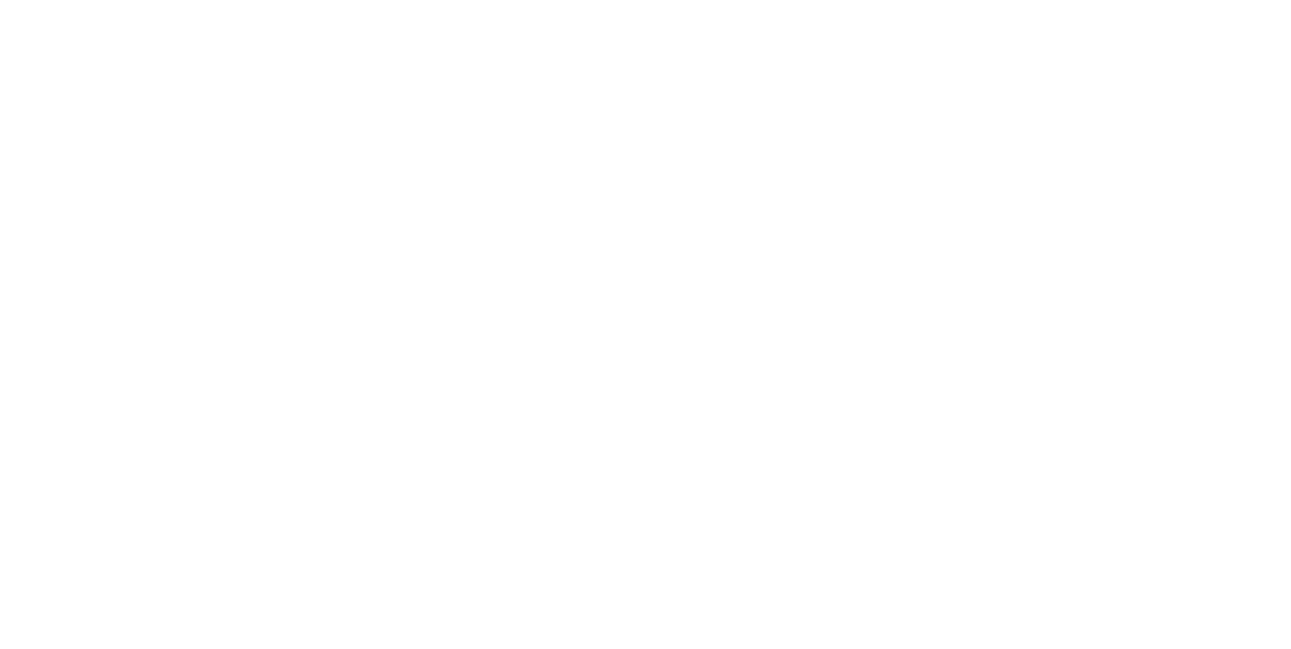 scroll, scrollTop: 0, scrollLeft: 0, axis: both 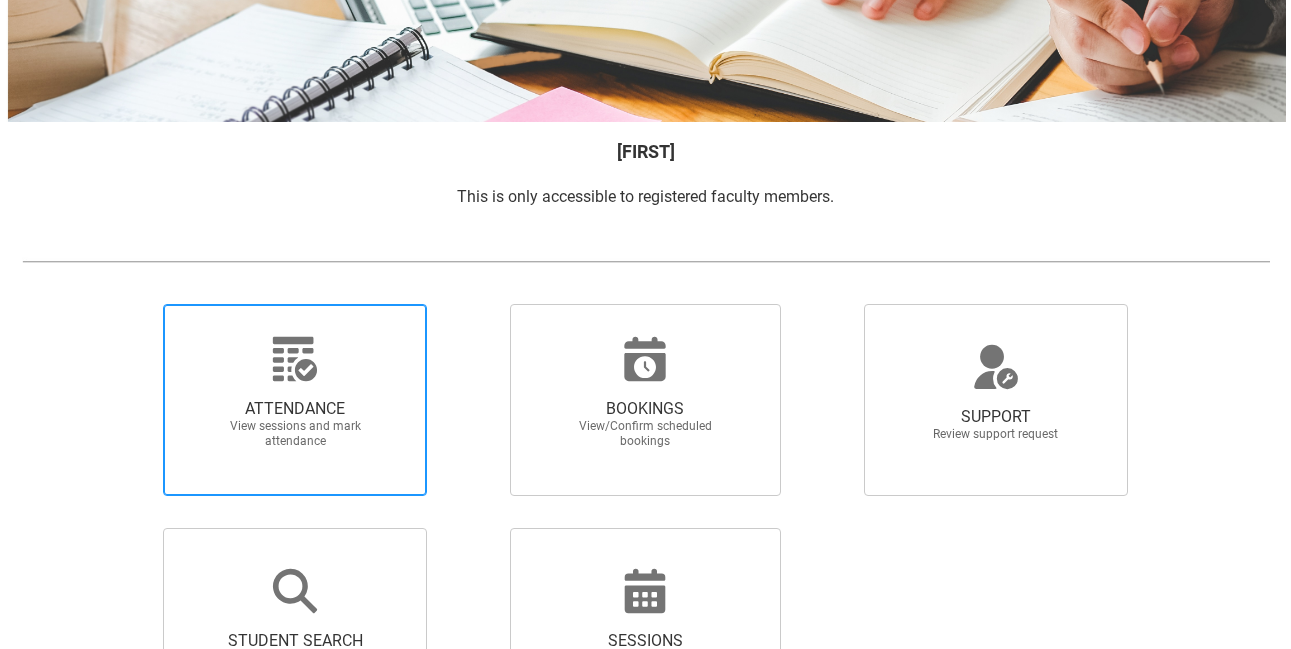 click on "View sessions and mark attendance" at bounding box center [295, 434] 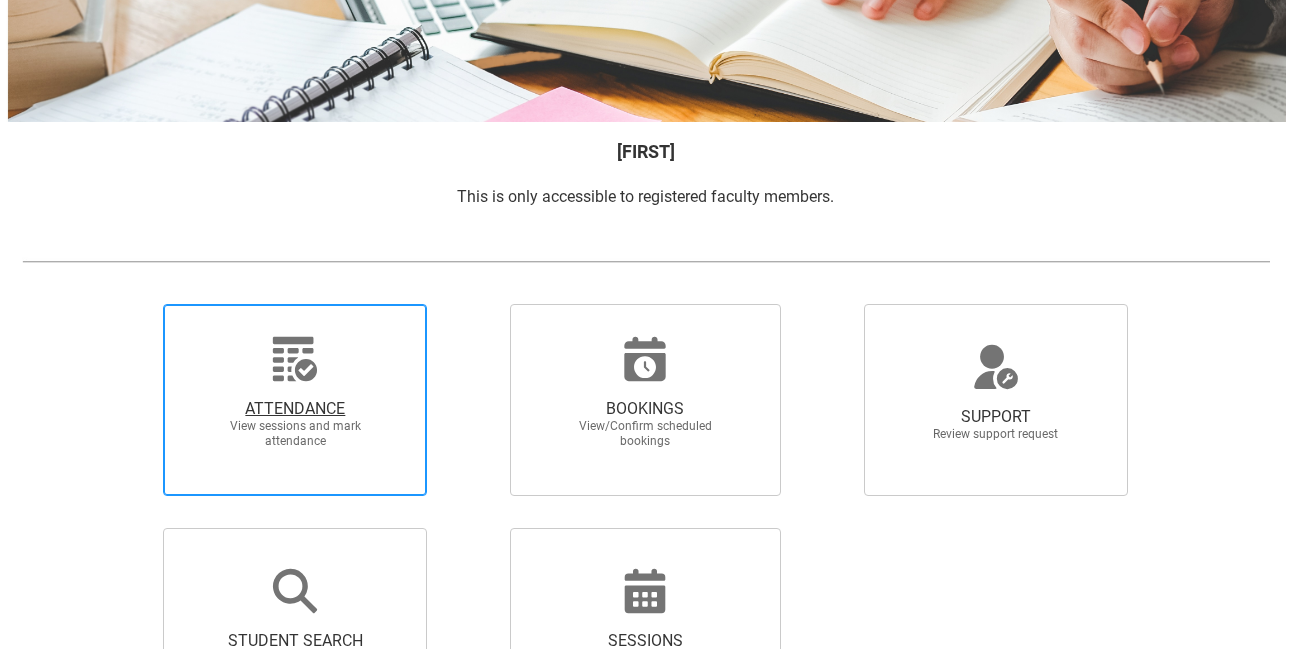 click on "ATTENDANCE View sessions and mark attendance" at bounding box center (129, 303) 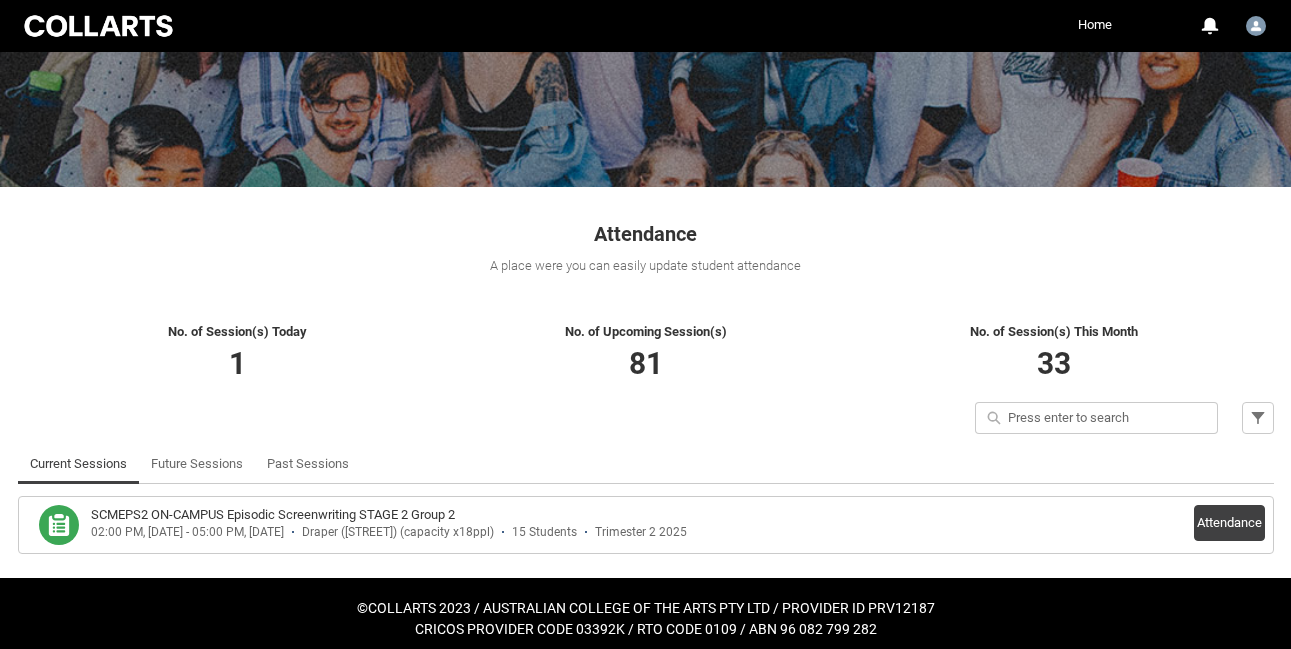 scroll, scrollTop: 197, scrollLeft: 0, axis: vertical 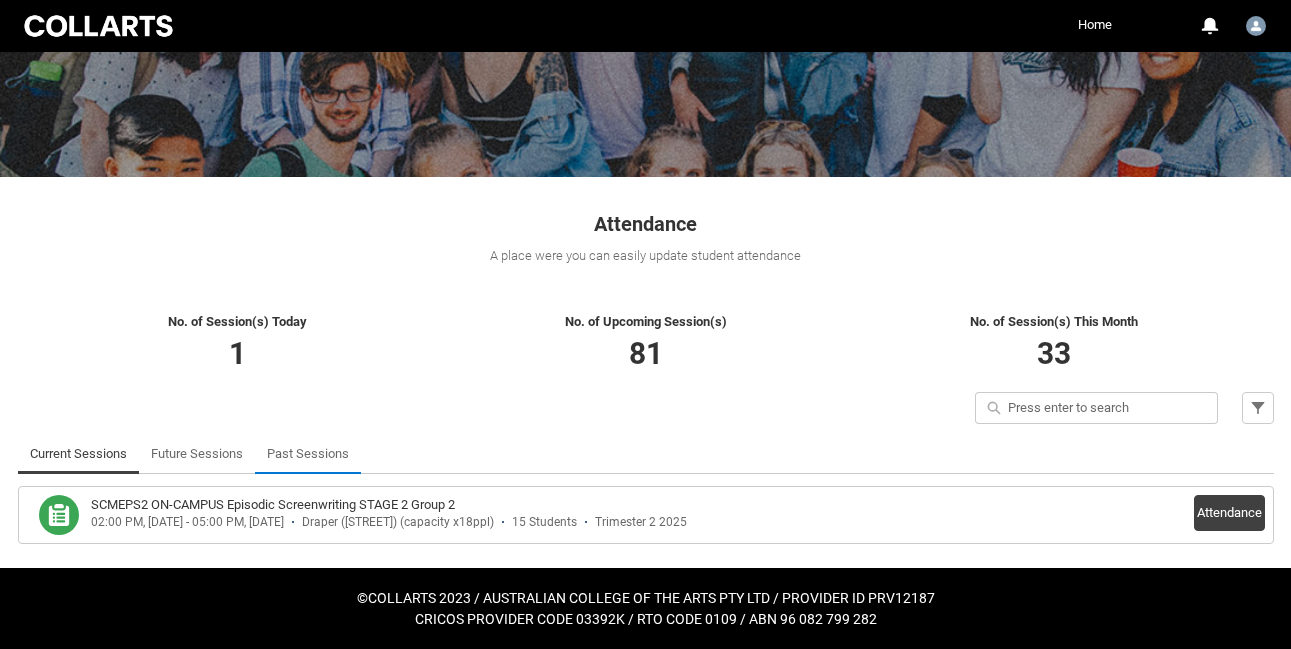 click on "Past Sessions" at bounding box center (308, 454) 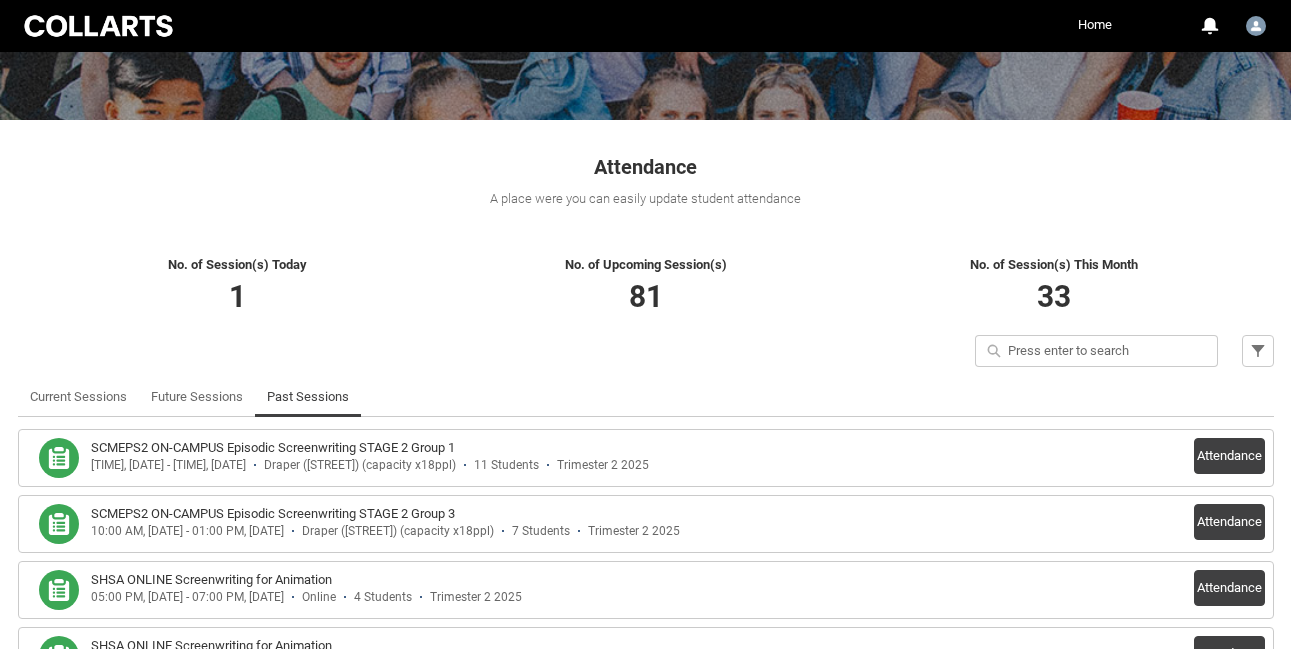 scroll, scrollTop: 300, scrollLeft: 0, axis: vertical 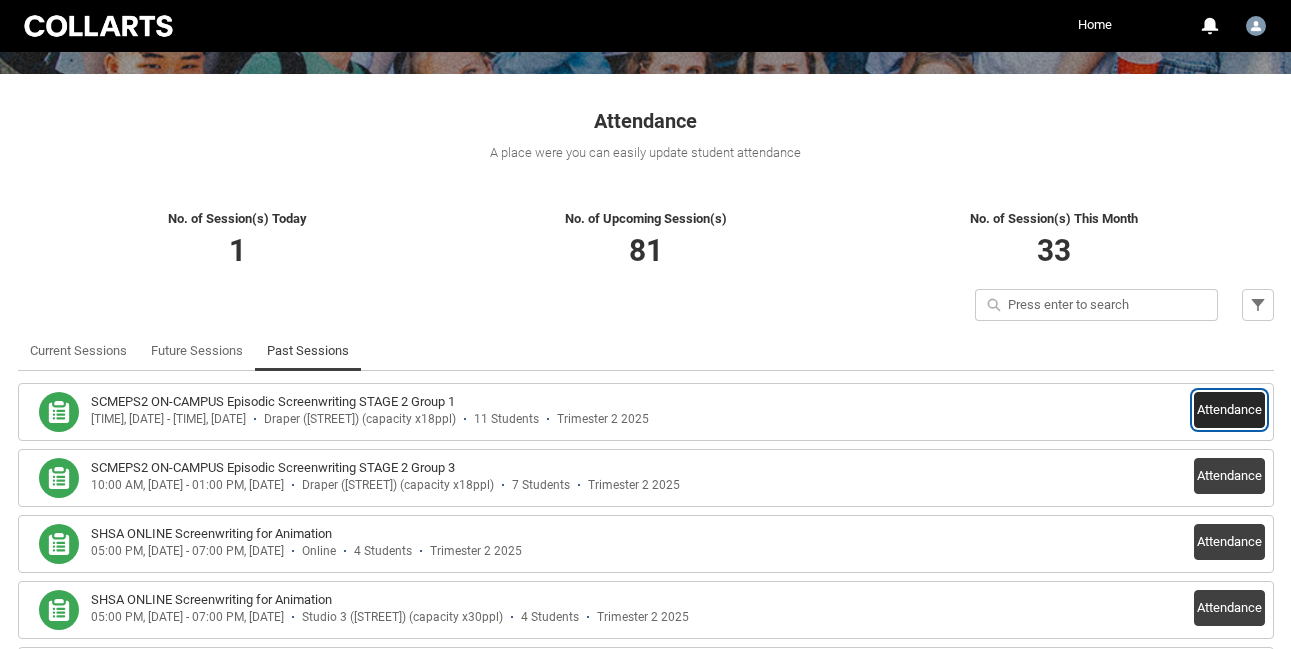click on "Attendance" at bounding box center (1229, 410) 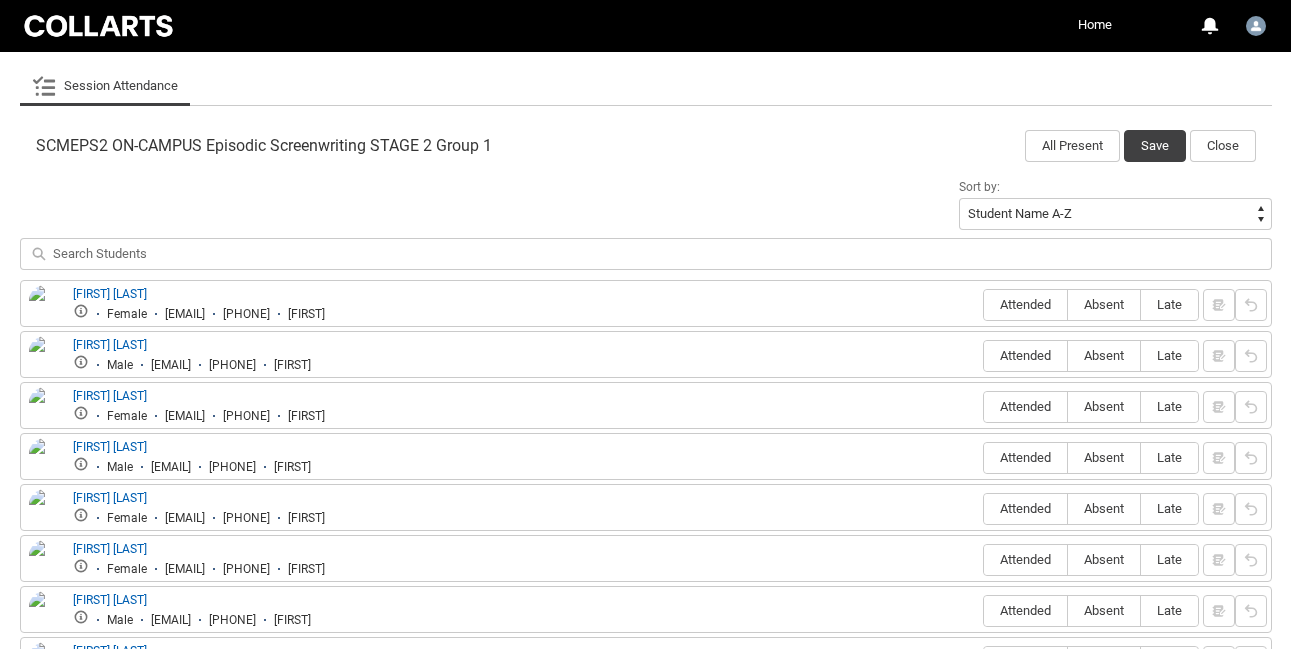 scroll, scrollTop: 590, scrollLeft: 0, axis: vertical 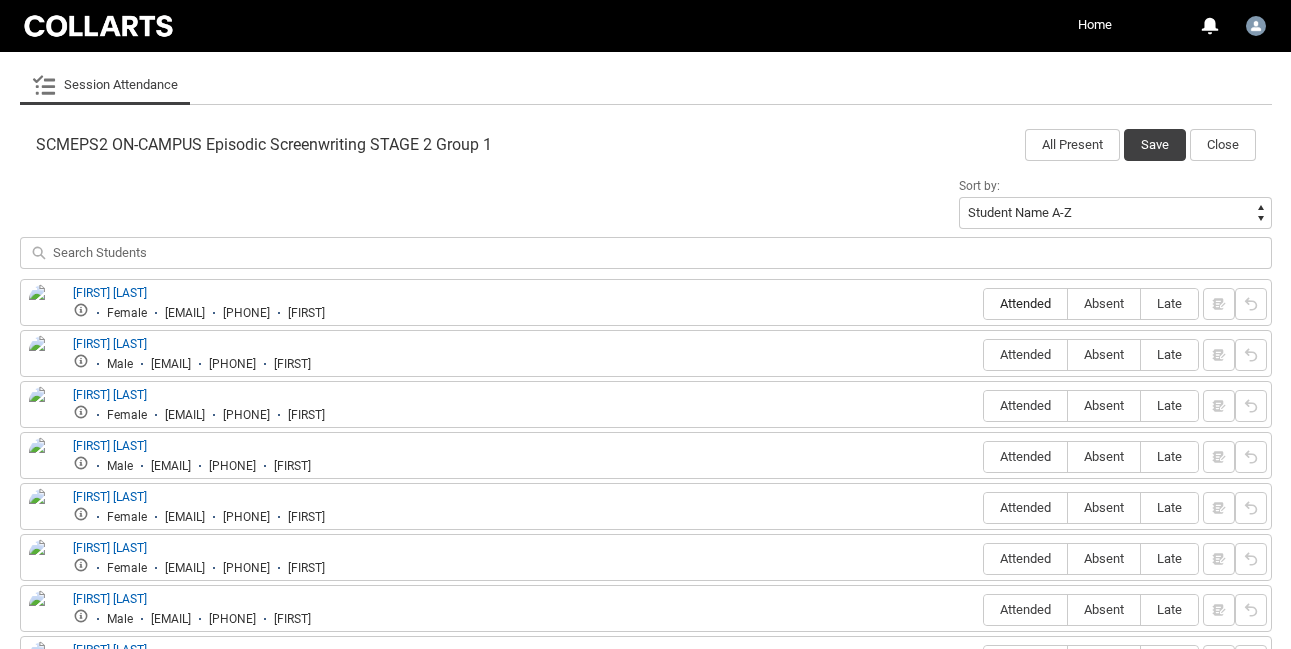 click on "Attended" at bounding box center [1025, 303] 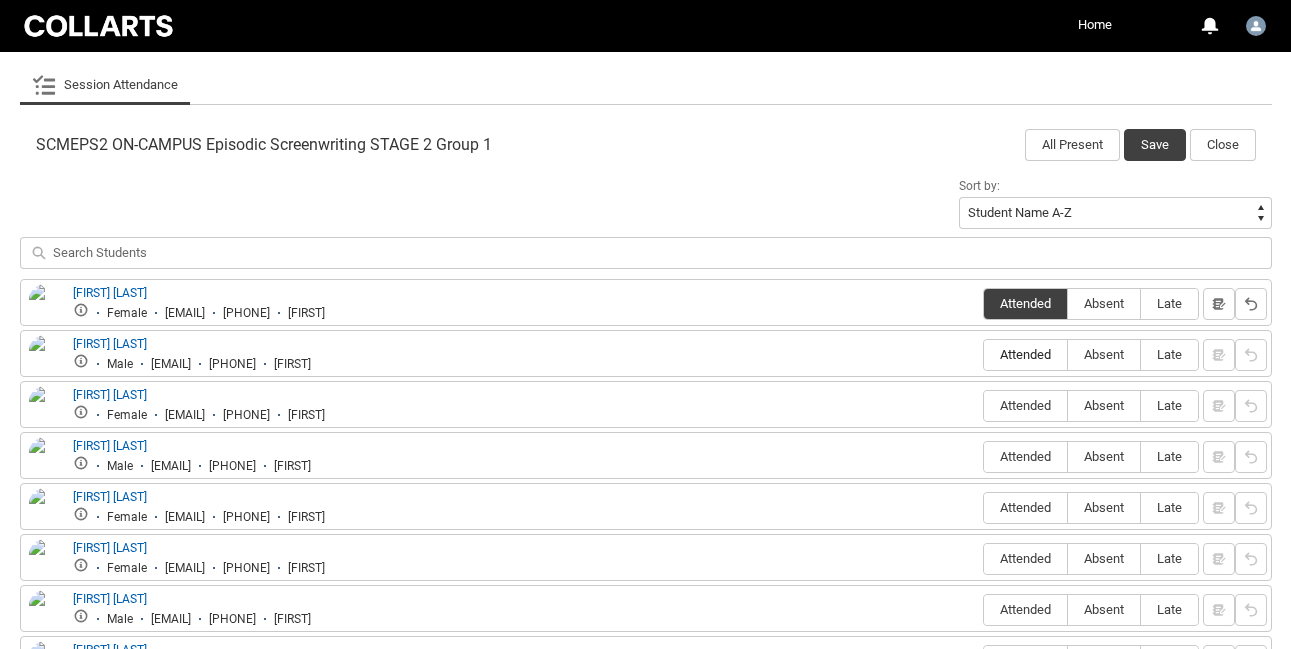 click on "Attended" at bounding box center [1025, 354] 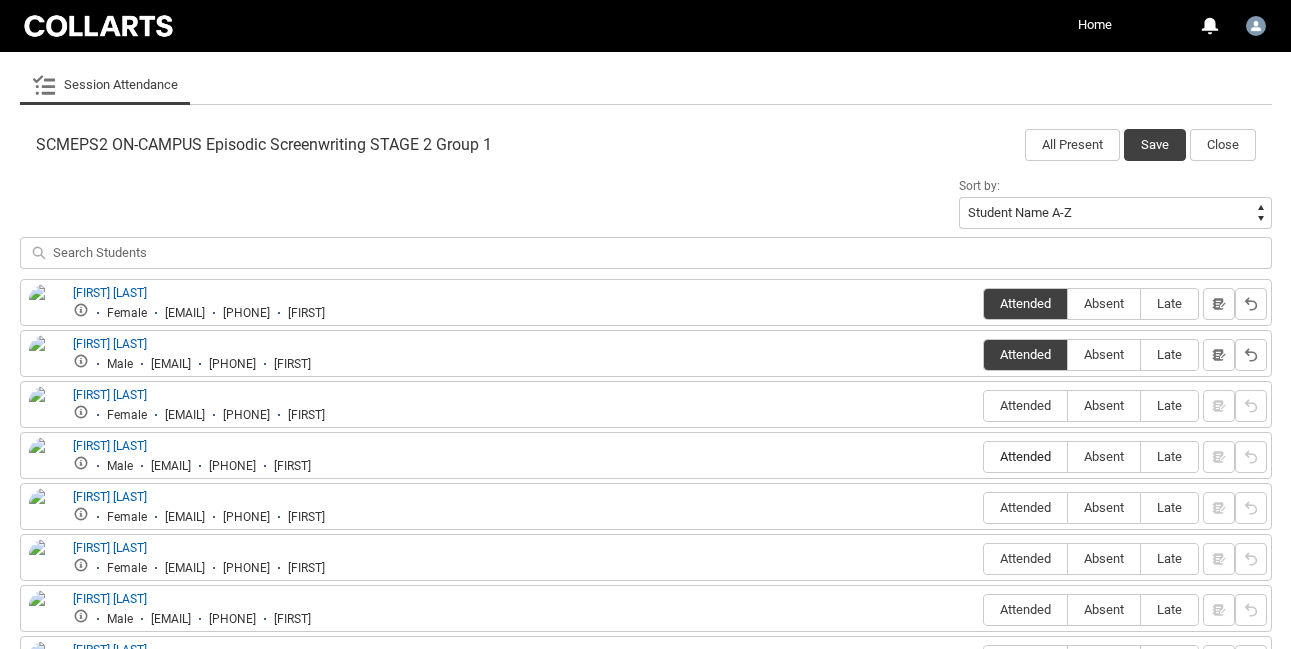 click on "Attended" at bounding box center [1025, 456] 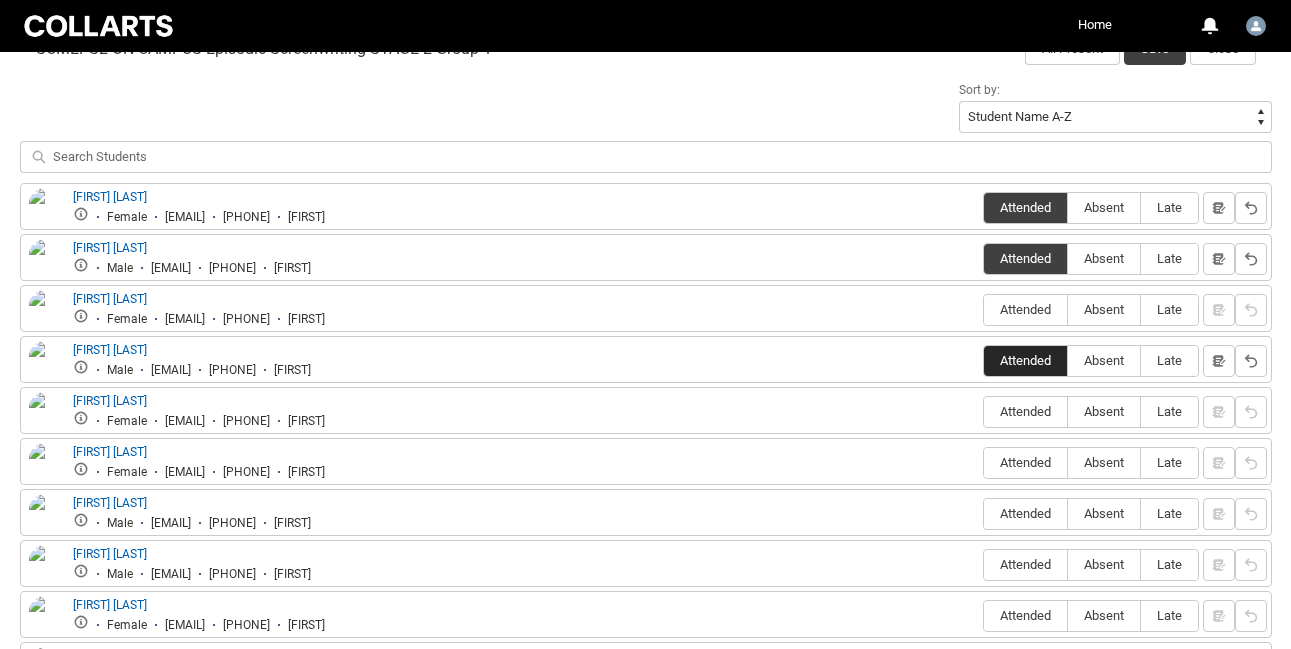 scroll, scrollTop: 687, scrollLeft: 0, axis: vertical 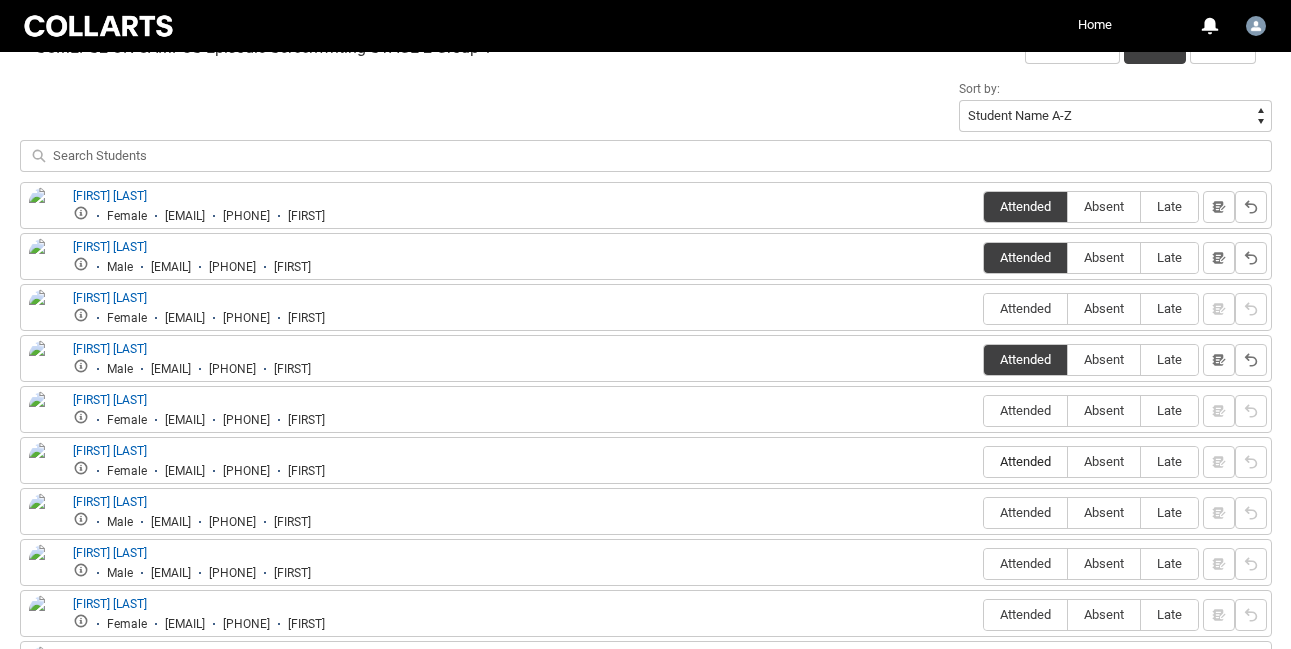 click on "Attended" at bounding box center (1025, 461) 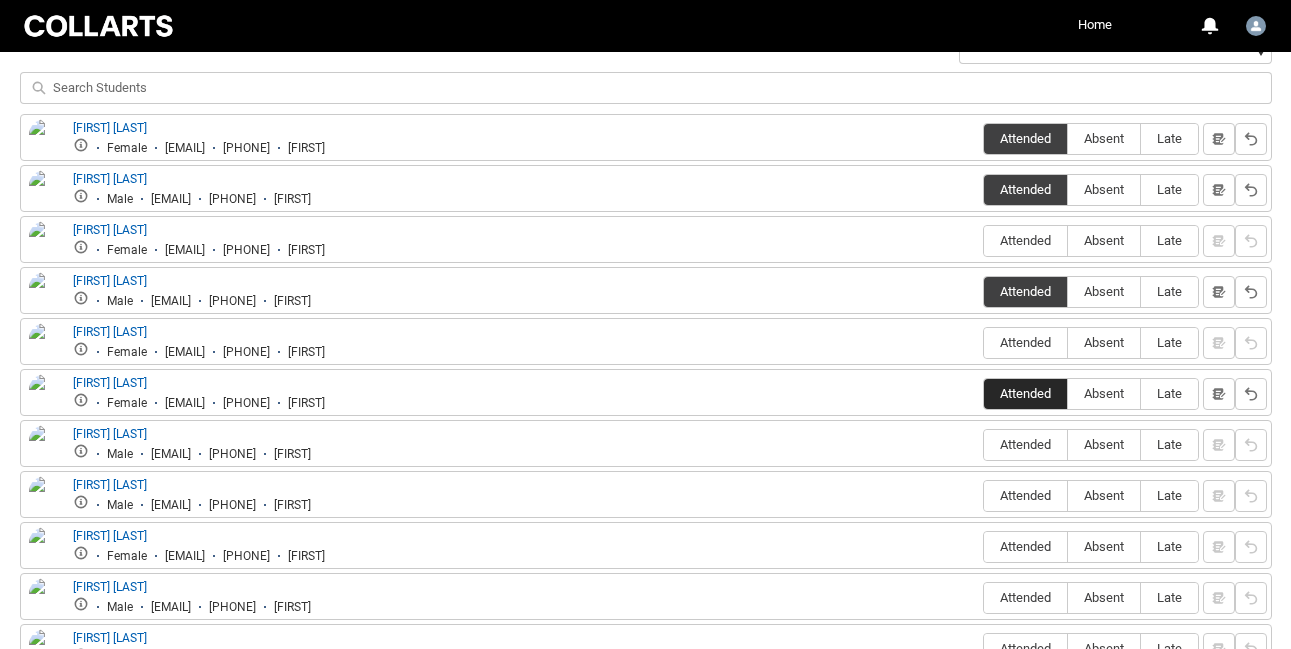 scroll, scrollTop: 756, scrollLeft: 0, axis: vertical 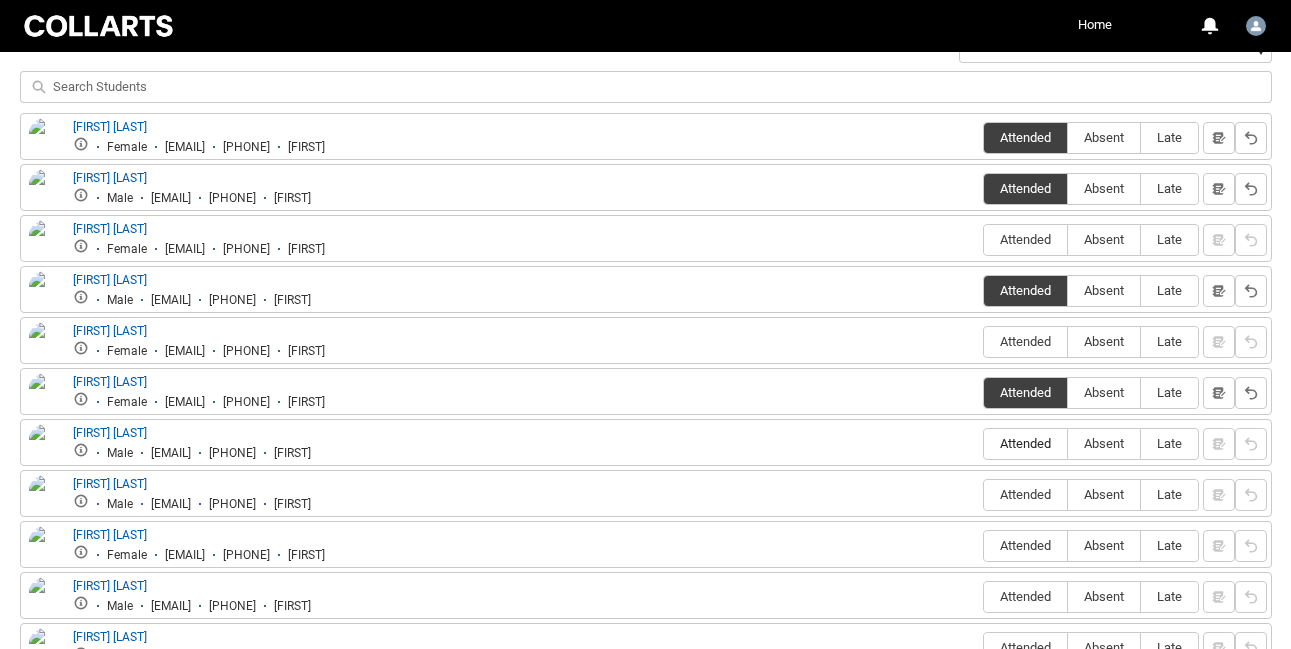 click on "Attended" at bounding box center [1025, 443] 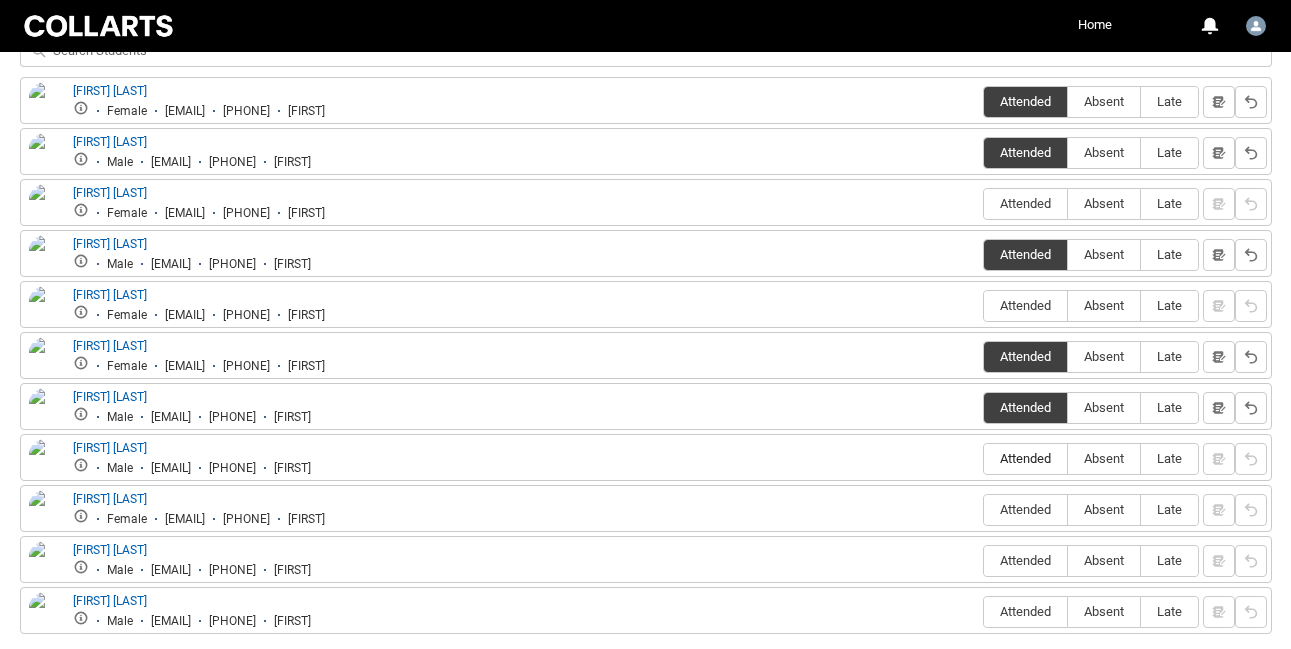 click on "Attended" at bounding box center (1025, 458) 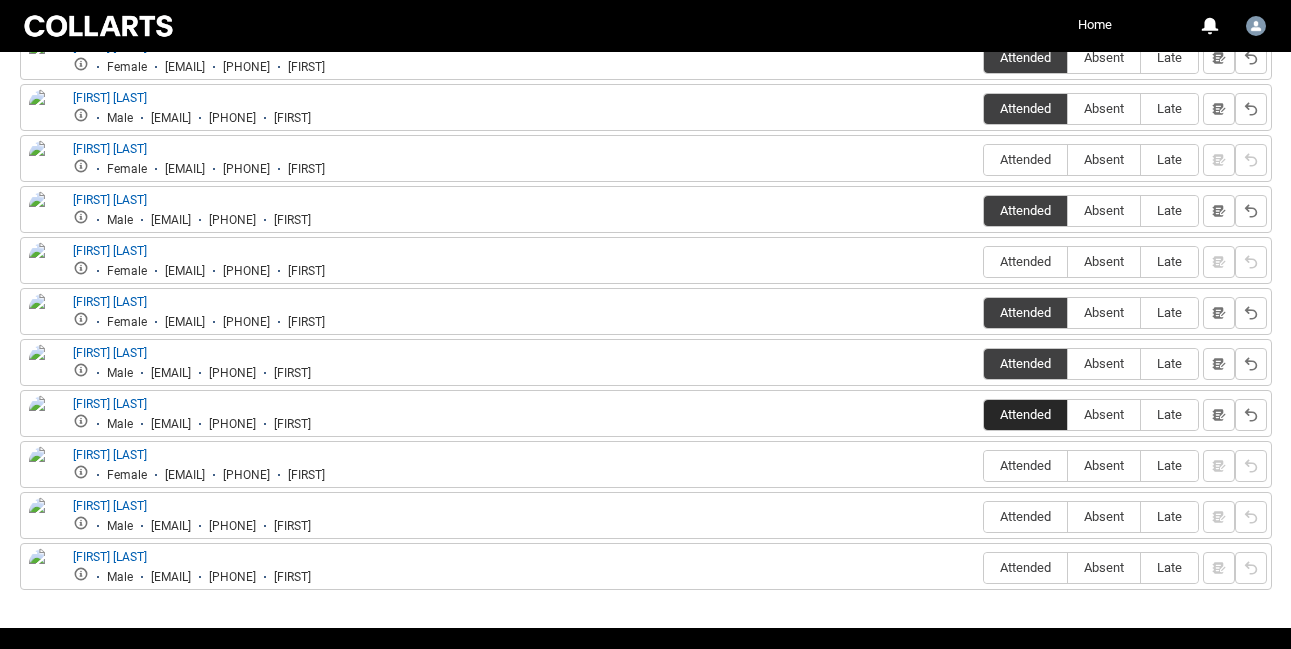 scroll, scrollTop: 864, scrollLeft: 0, axis: vertical 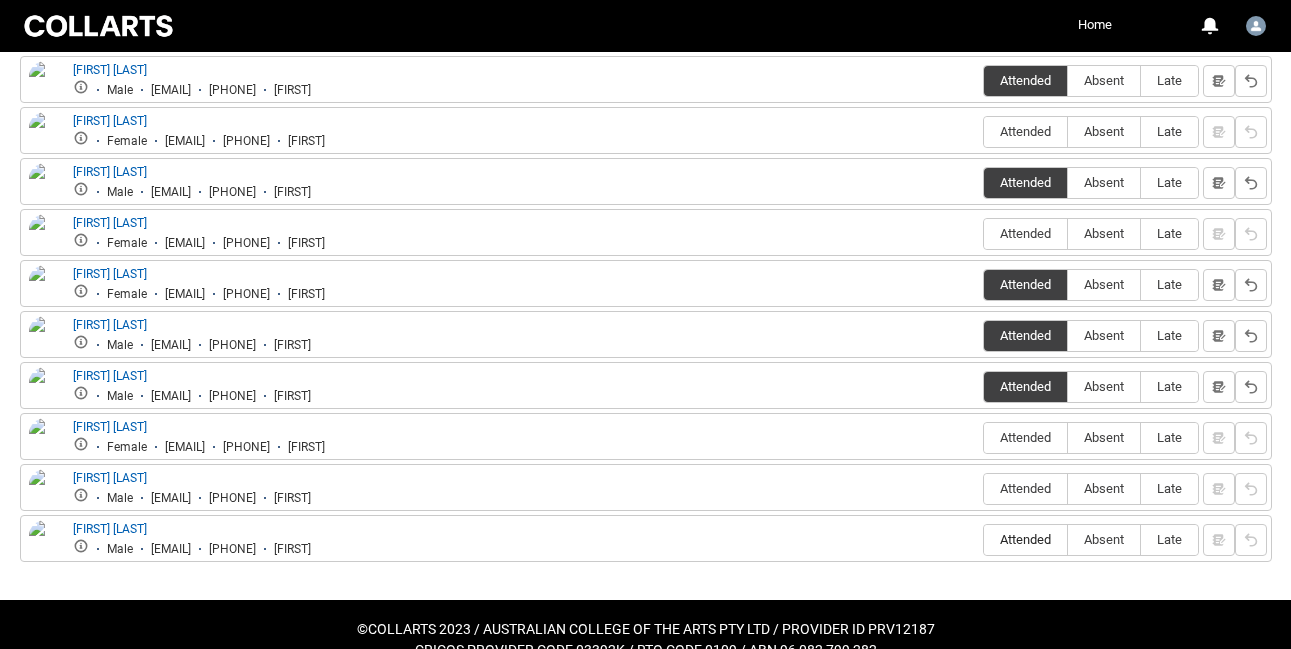 click on "Attended" at bounding box center [1025, 539] 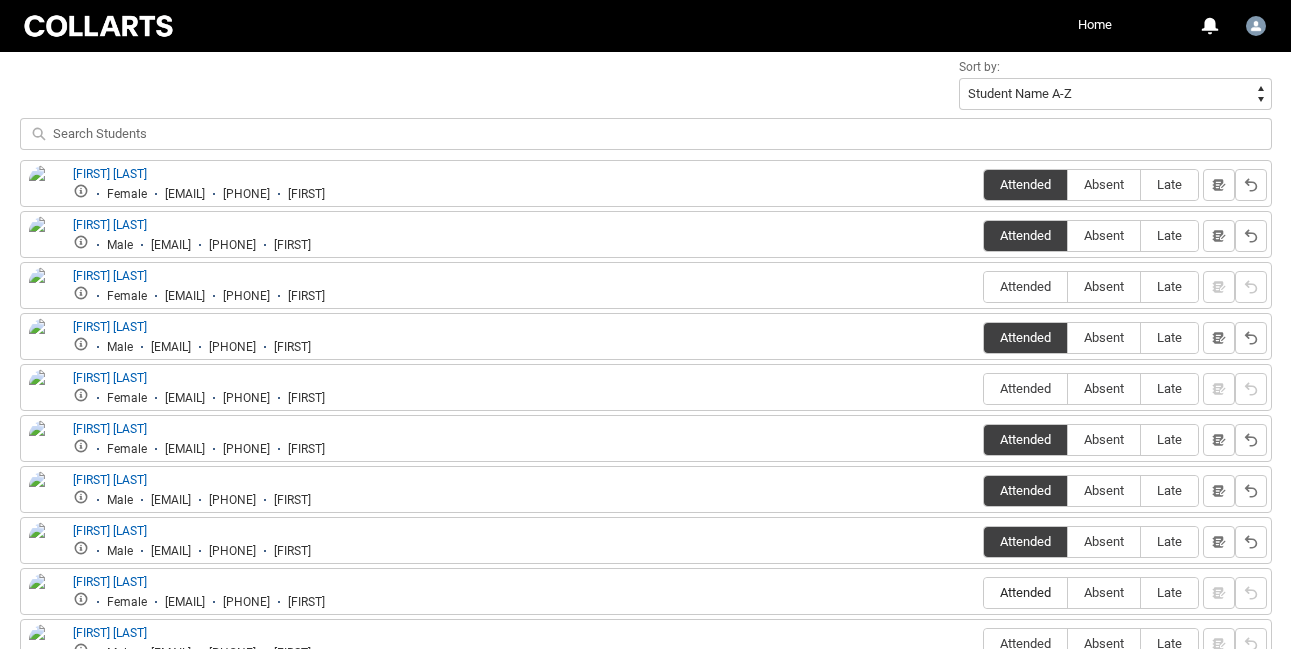 scroll, scrollTop: 468, scrollLeft: 0, axis: vertical 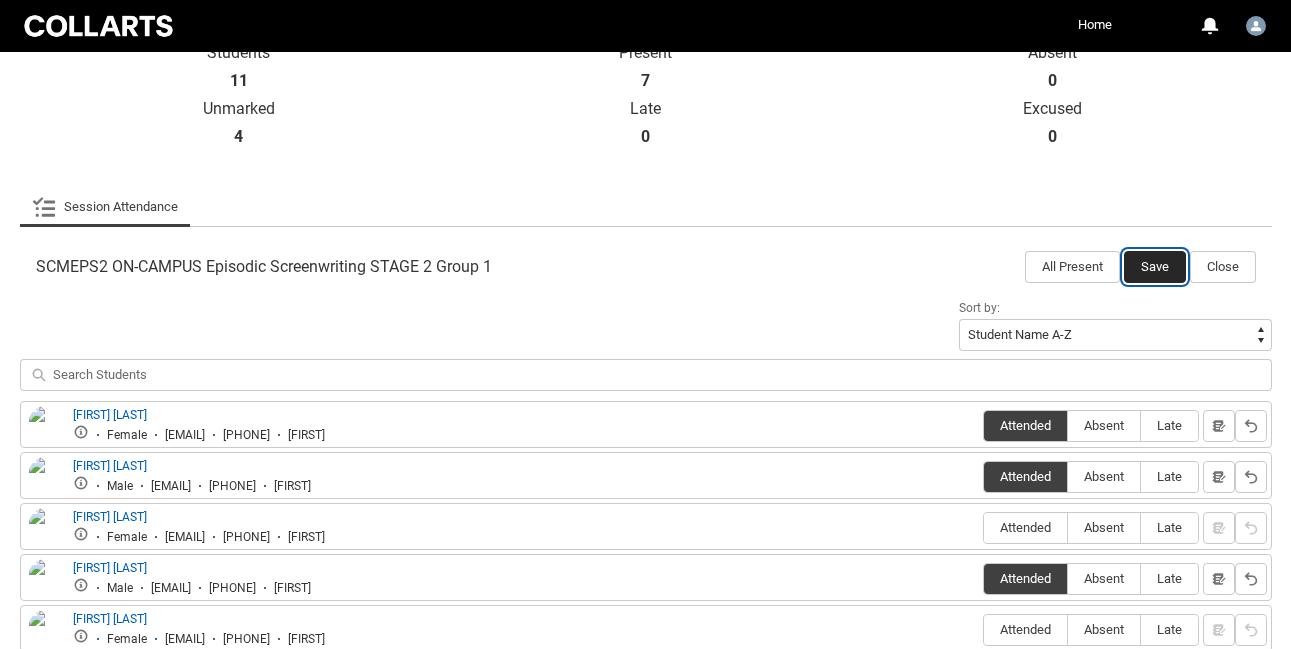 click on "Save" at bounding box center (1155, 267) 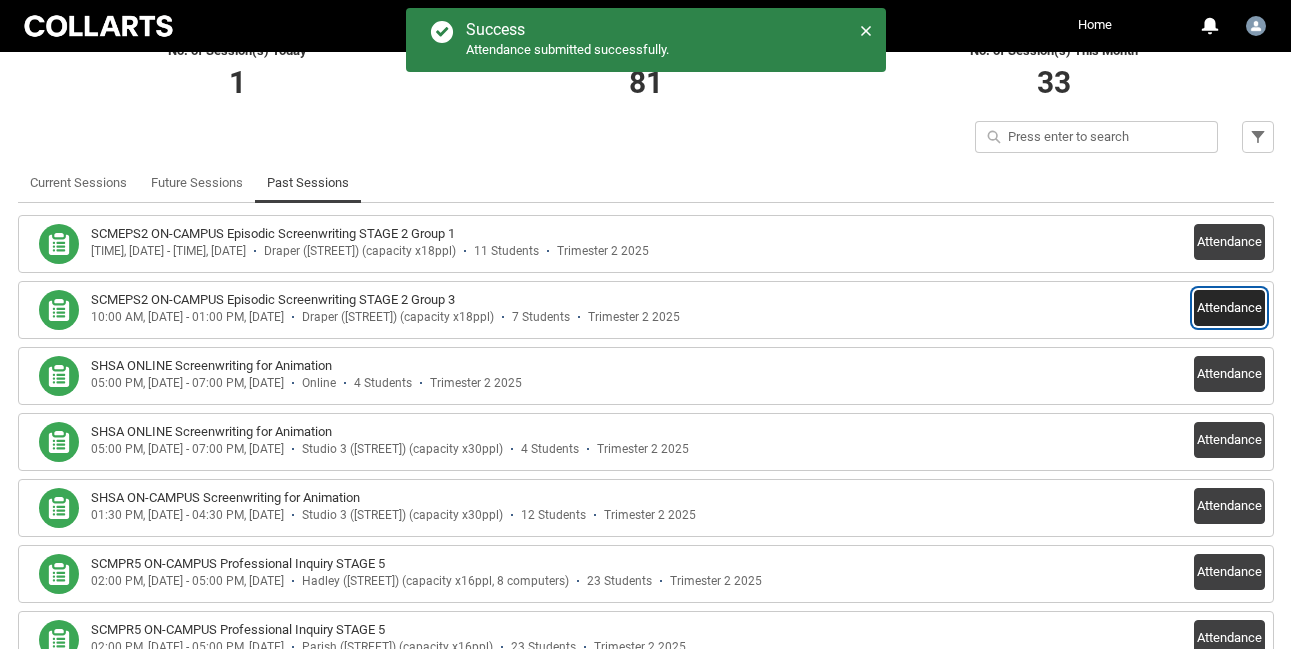 click on "Attendance" at bounding box center [1229, 308] 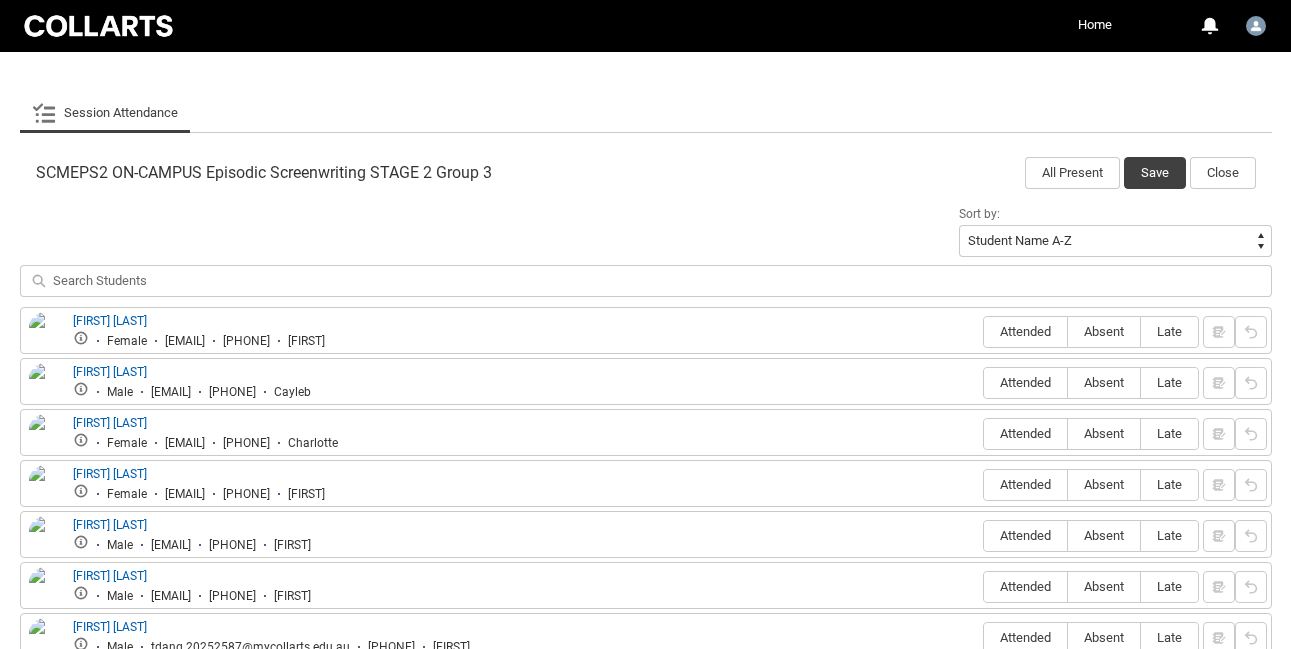 scroll, scrollTop: 590, scrollLeft: 0, axis: vertical 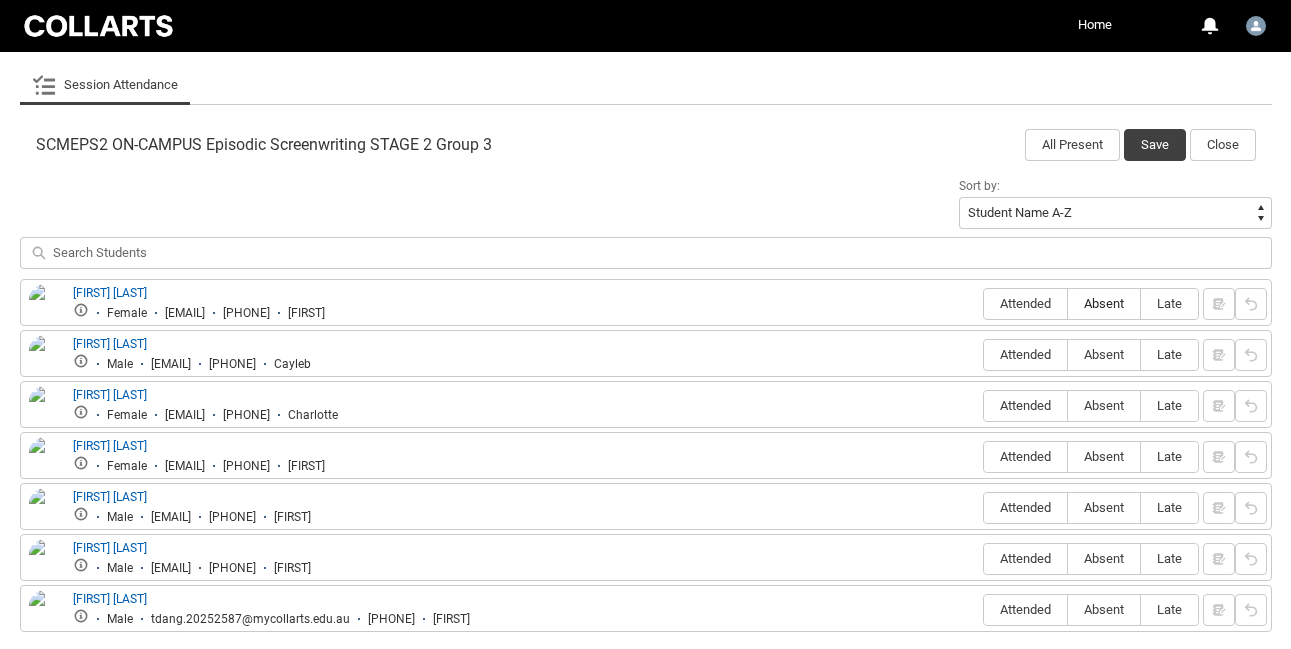 click on "Absent" at bounding box center (1104, 303) 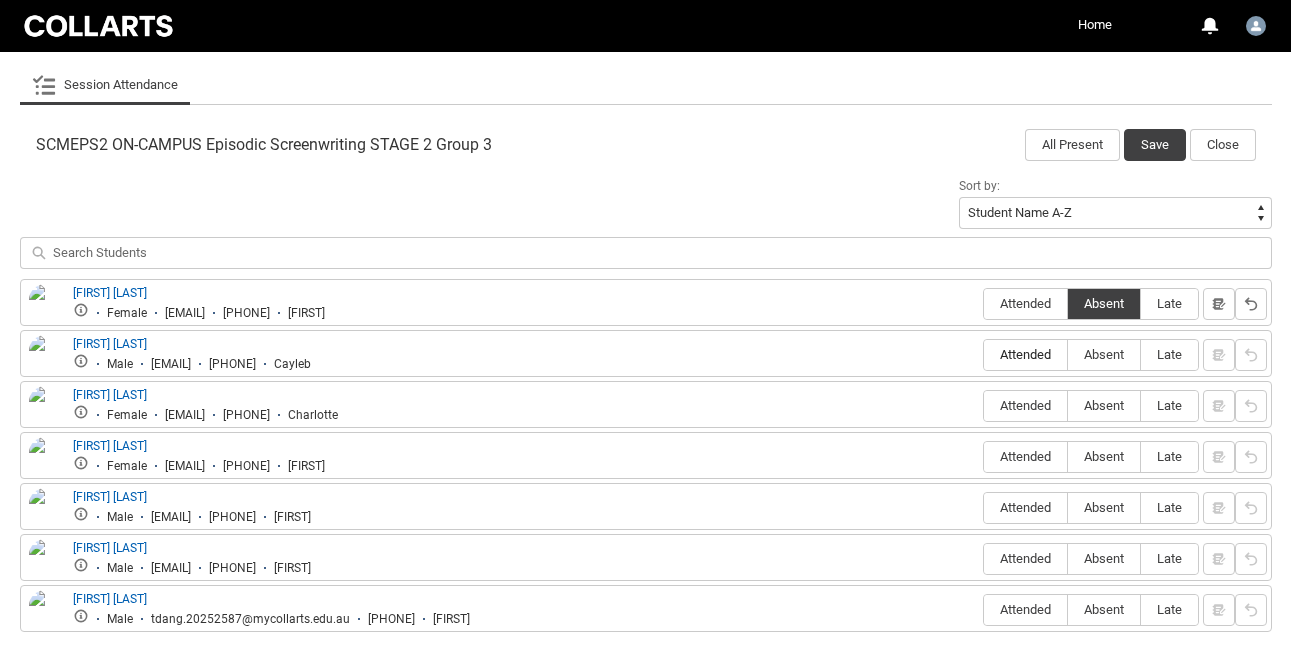 click on "Attended" at bounding box center (1025, 354) 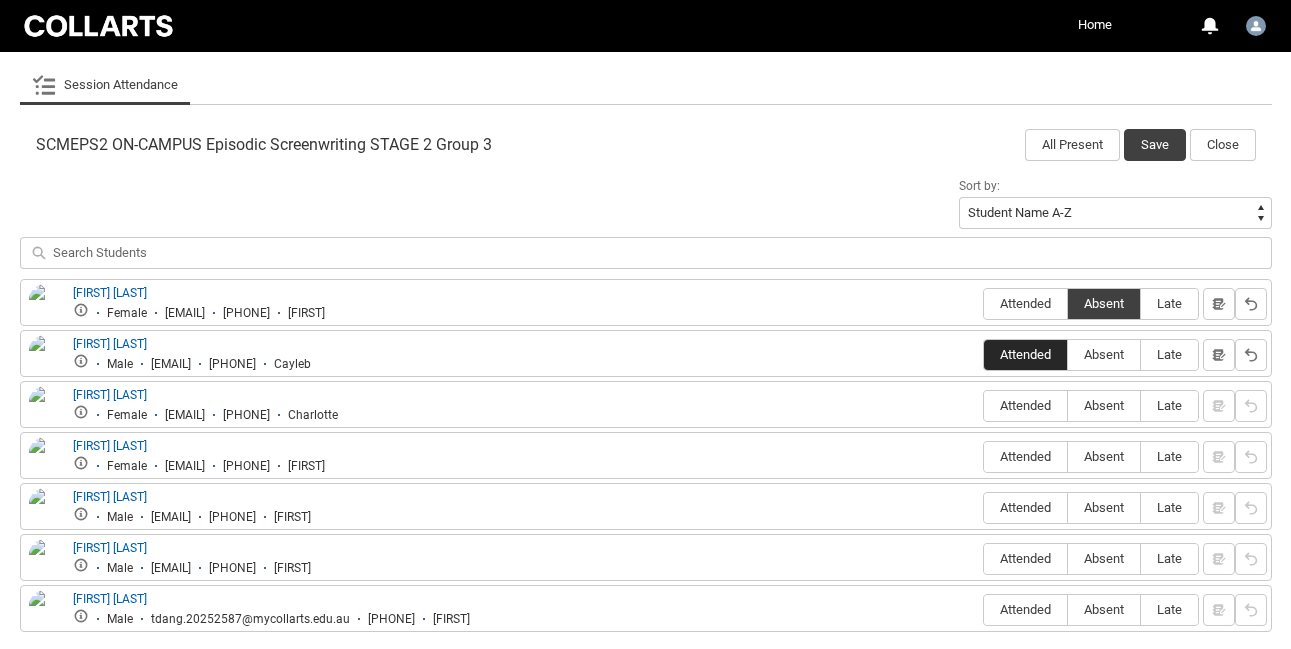 scroll, scrollTop: 642, scrollLeft: 0, axis: vertical 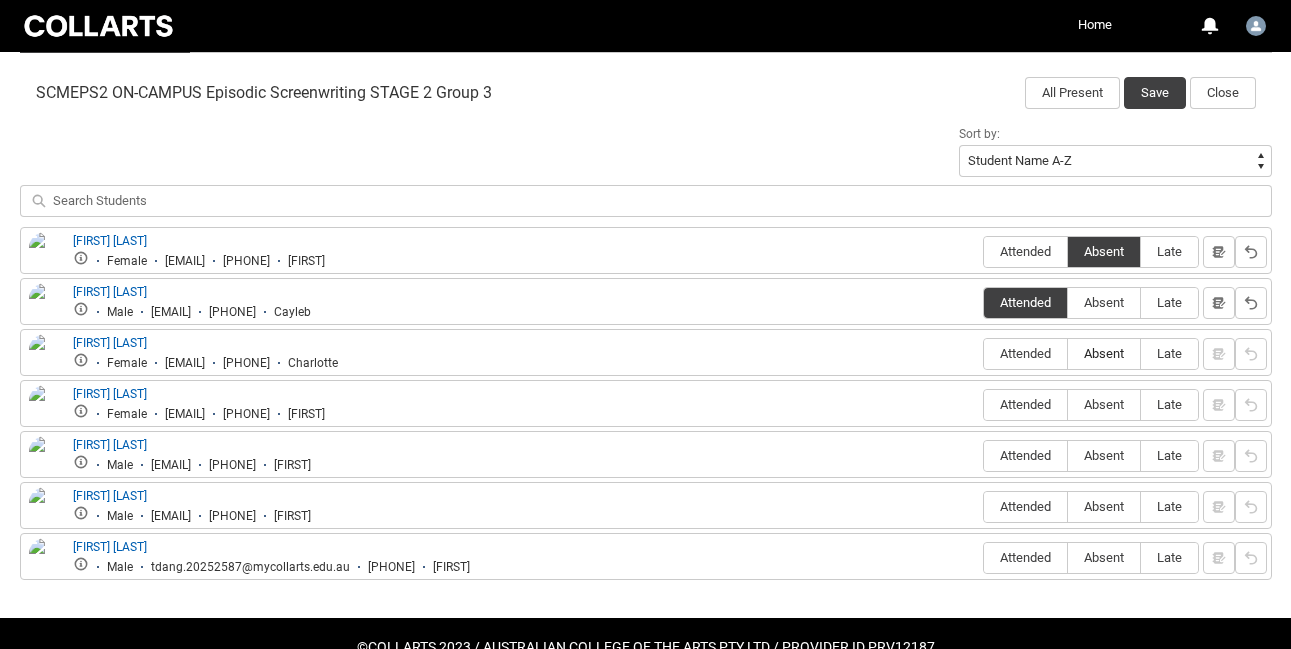 click on "Absent" at bounding box center [1104, 353] 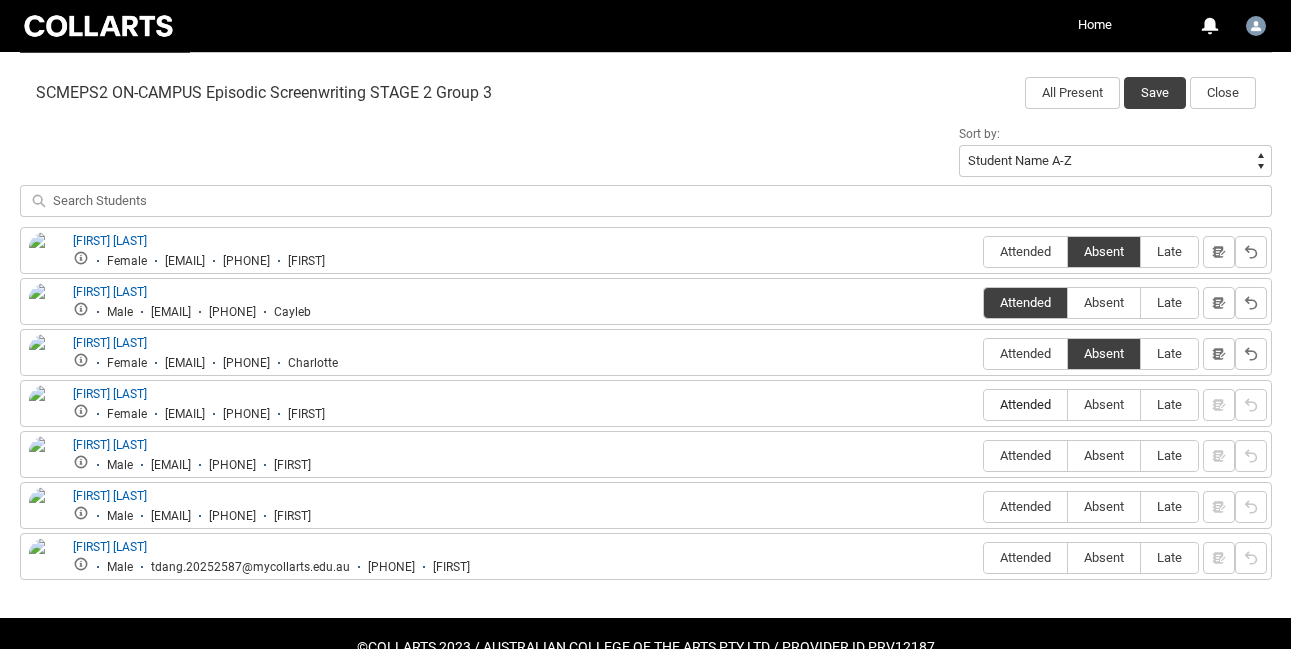 click on "Attended" at bounding box center (1025, 404) 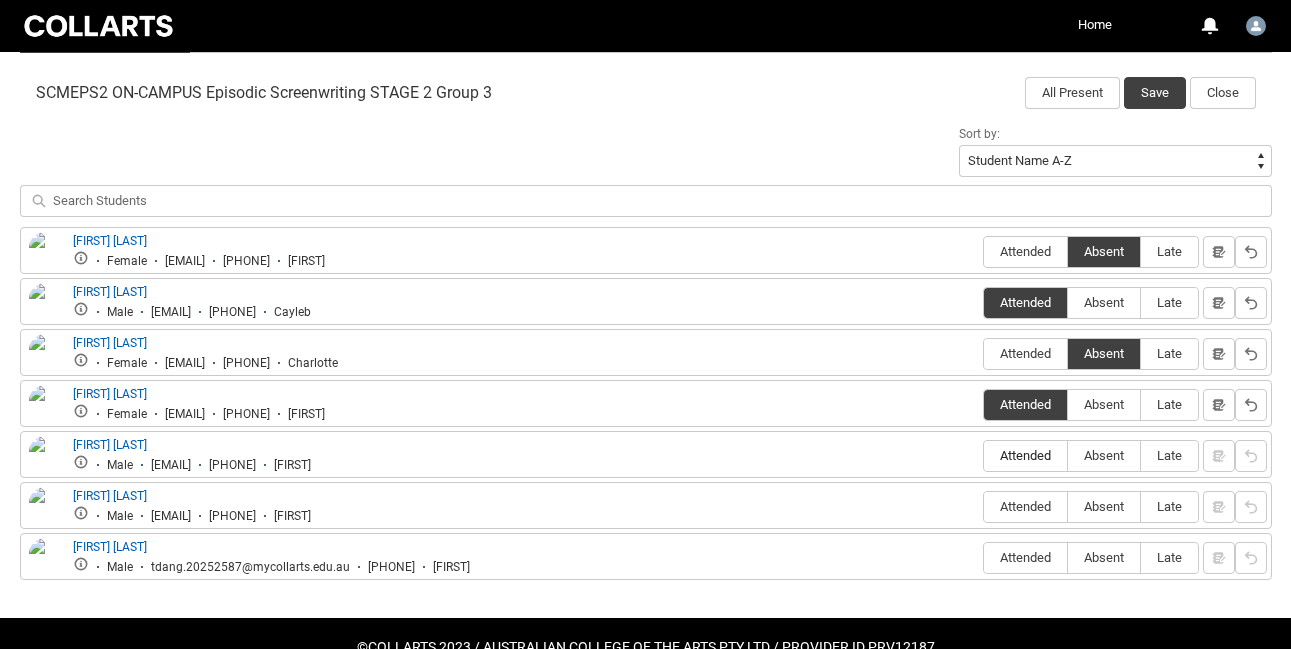click on "Attended" at bounding box center [1025, 455] 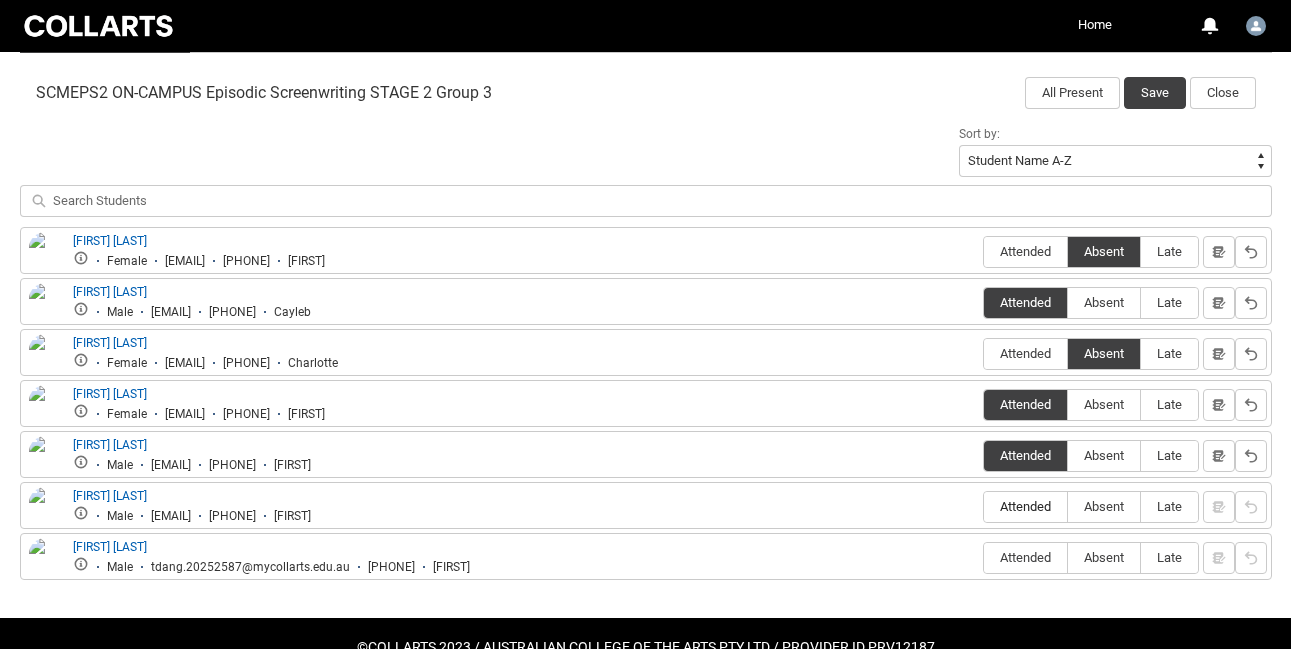 click on "Attended" at bounding box center [1025, 506] 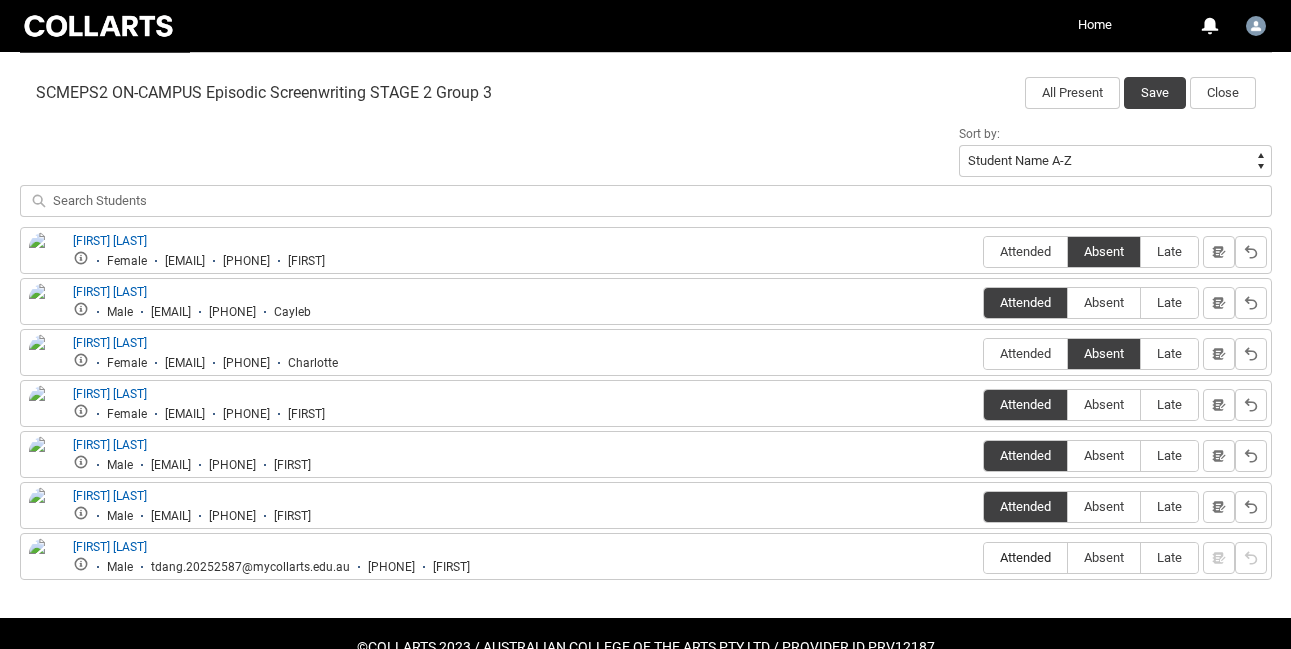 click on "Attended" at bounding box center (1025, 558) 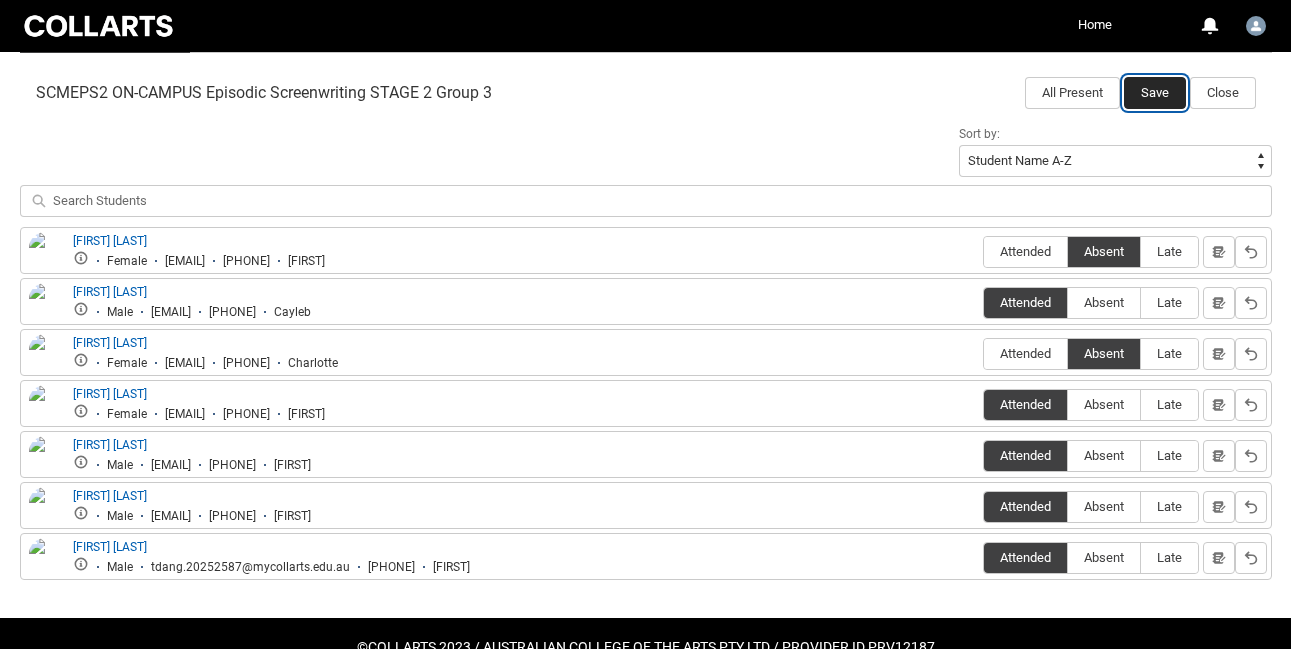 click on "Save" at bounding box center (1155, 93) 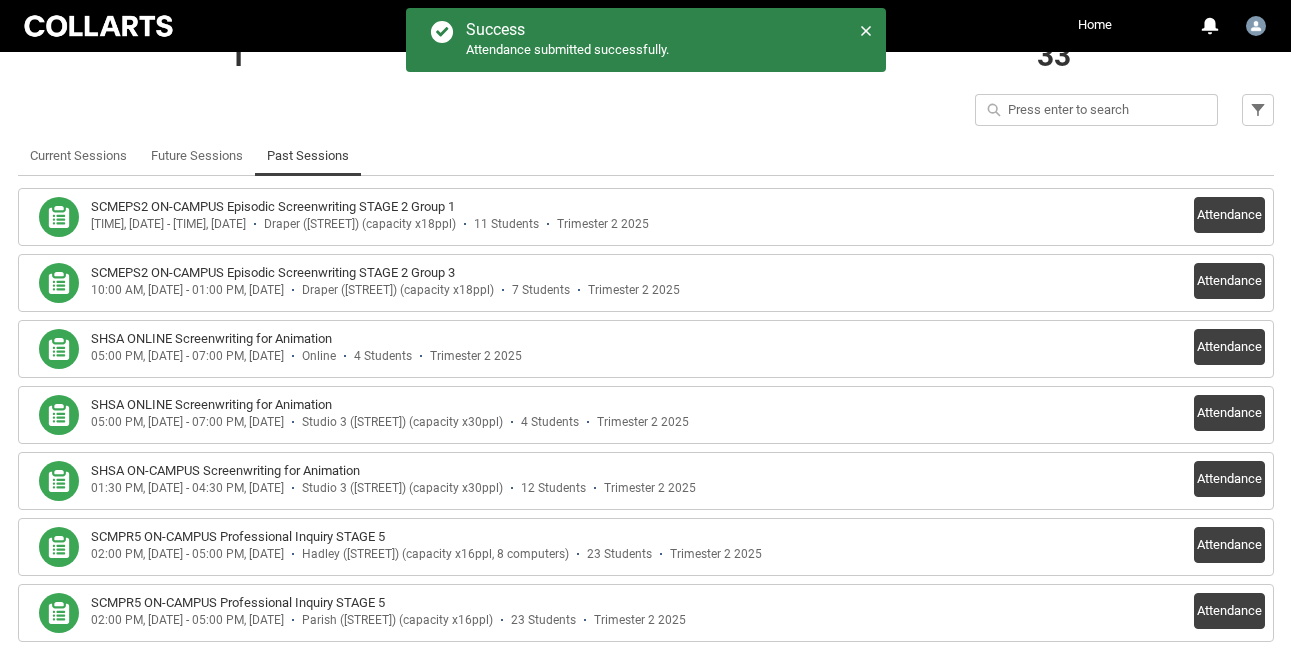 scroll, scrollTop: 396, scrollLeft: 0, axis: vertical 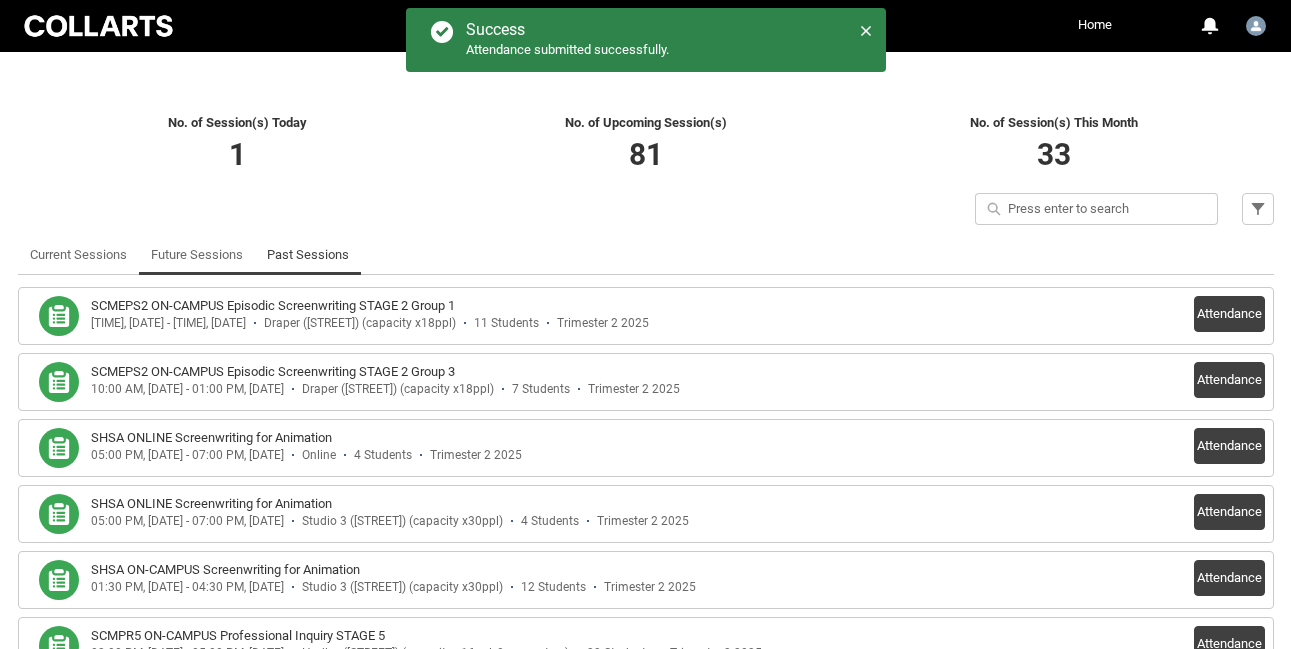 click on "Future Sessions" at bounding box center [197, 255] 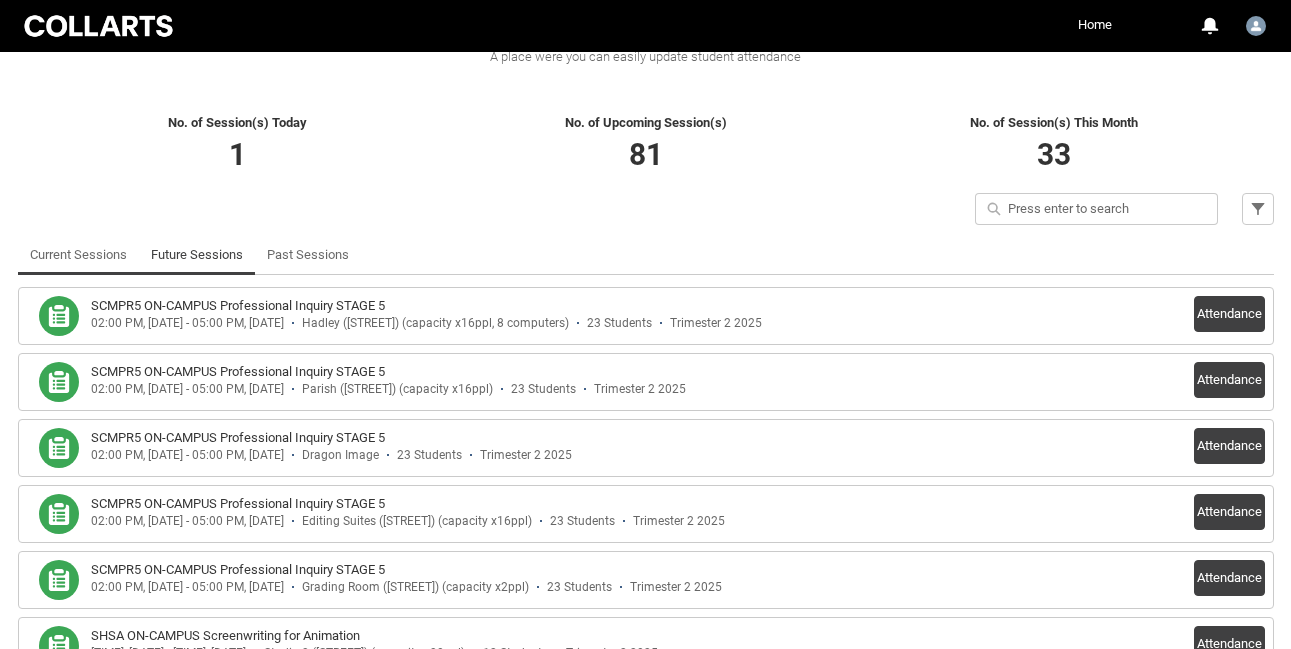 click on "Current Sessions" at bounding box center [78, 255] 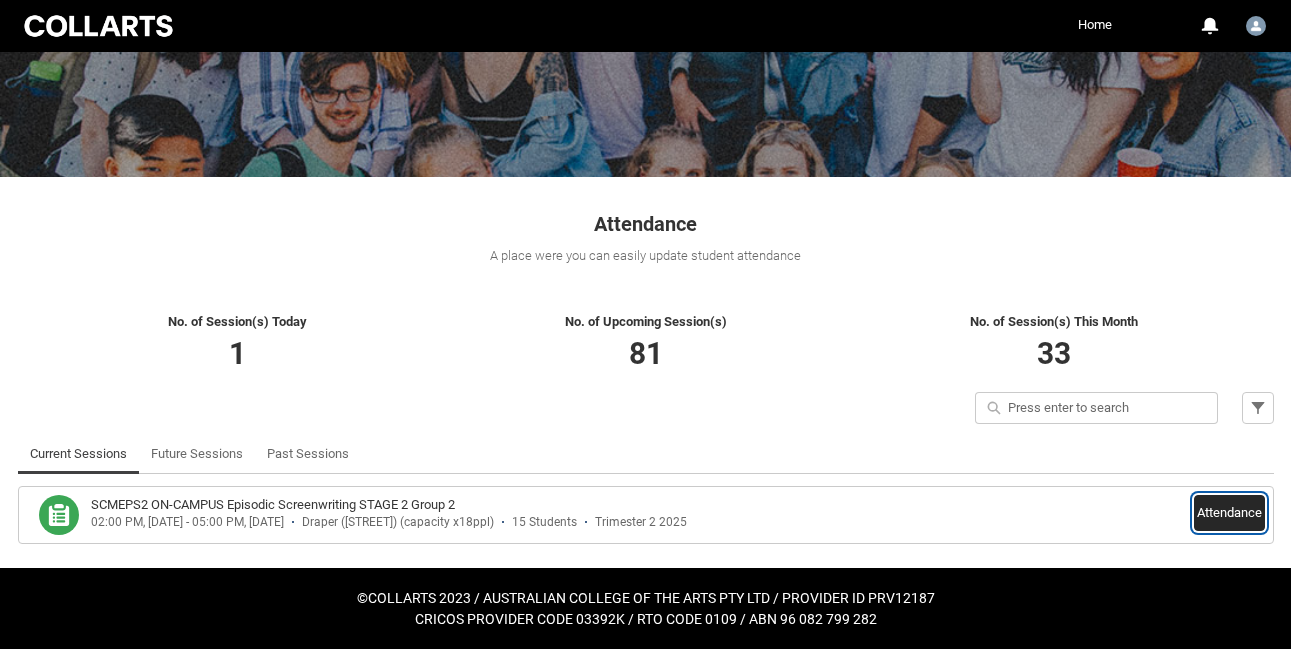 click on "Attendance" at bounding box center [1229, 513] 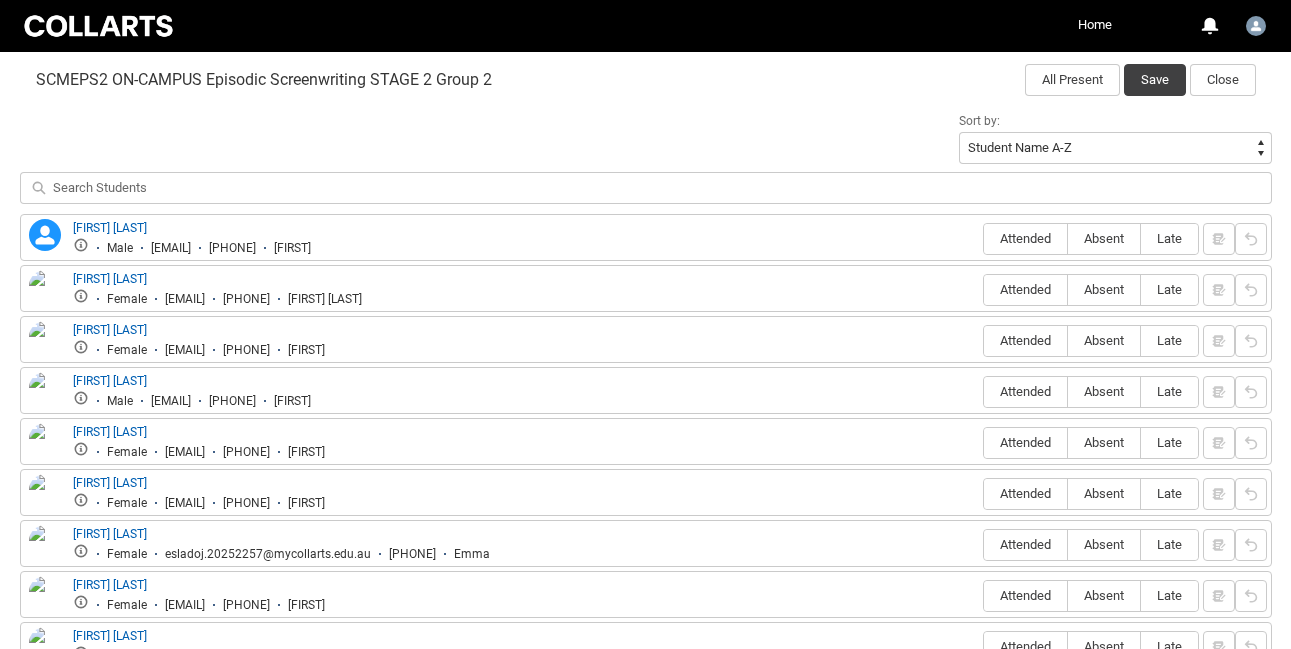 scroll, scrollTop: 656, scrollLeft: 0, axis: vertical 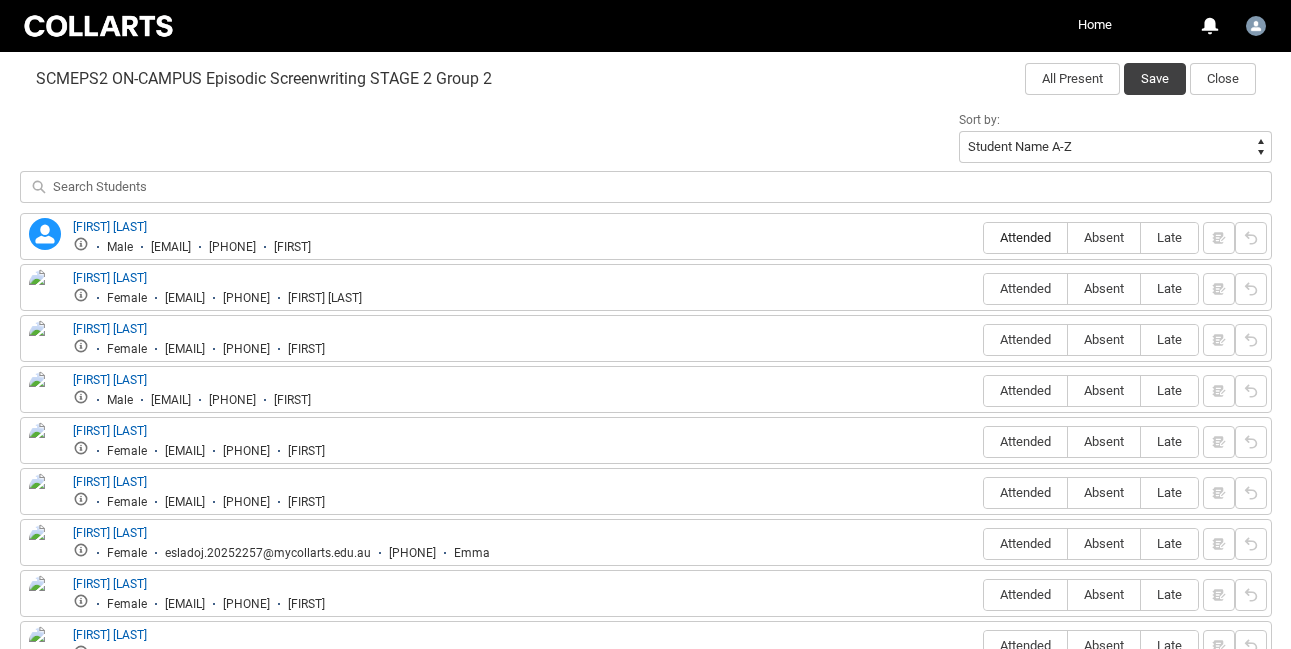 click on "Attended" at bounding box center [1025, 237] 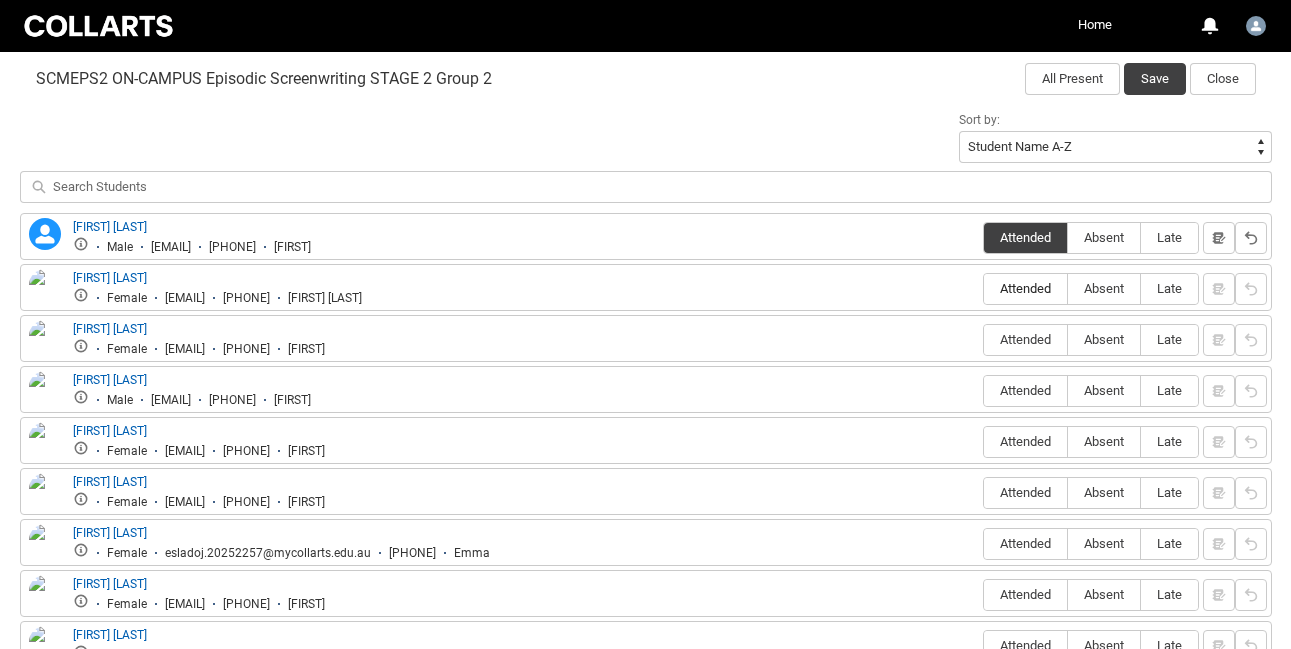 click on "Attended" at bounding box center (1025, 288) 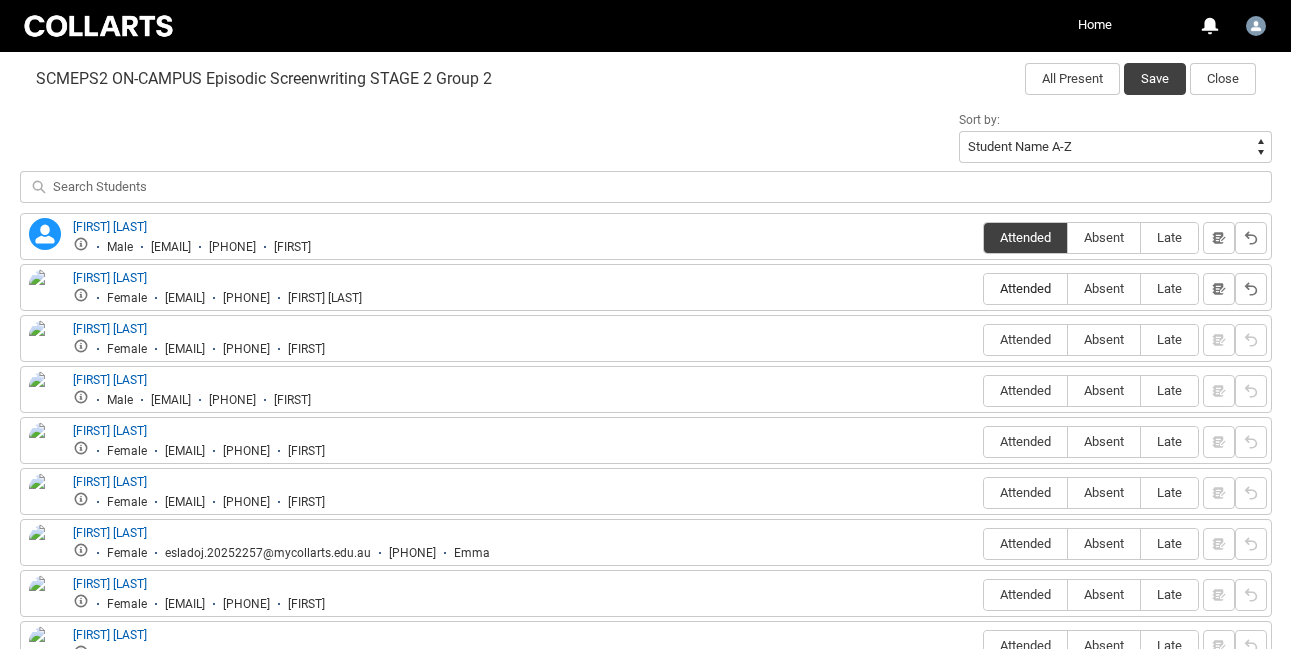 radio on "true" 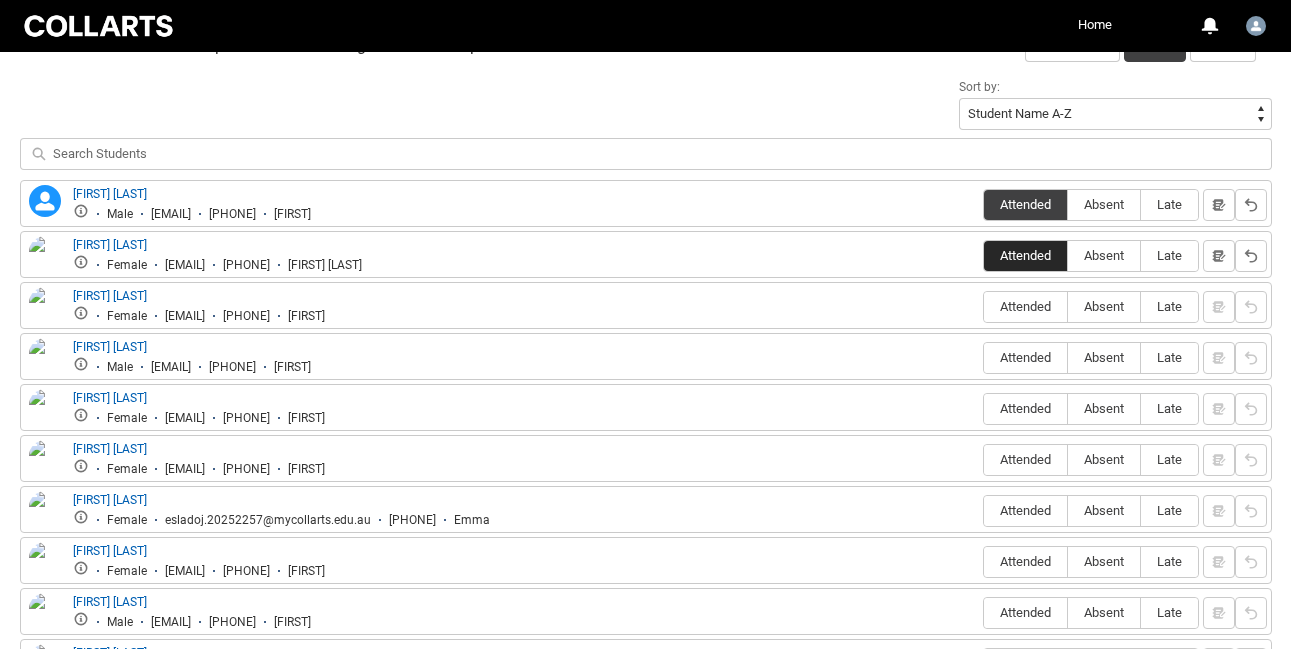 scroll, scrollTop: 696, scrollLeft: 0, axis: vertical 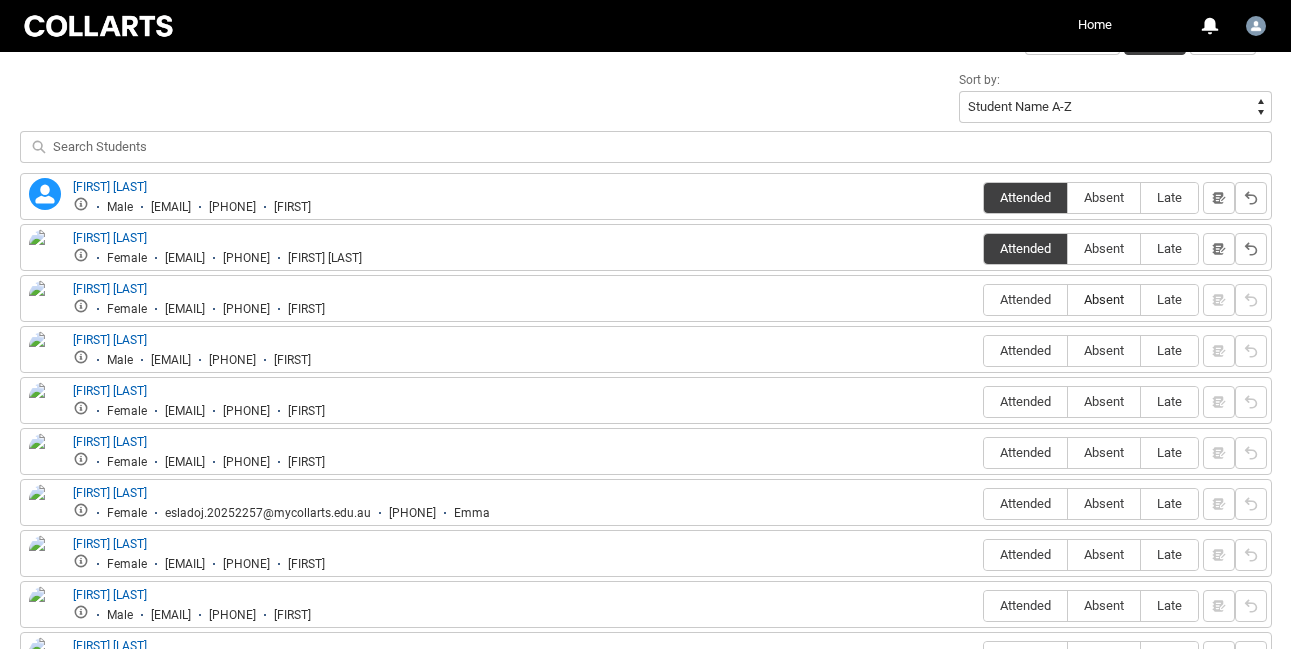 click on "Absent" at bounding box center [1104, 299] 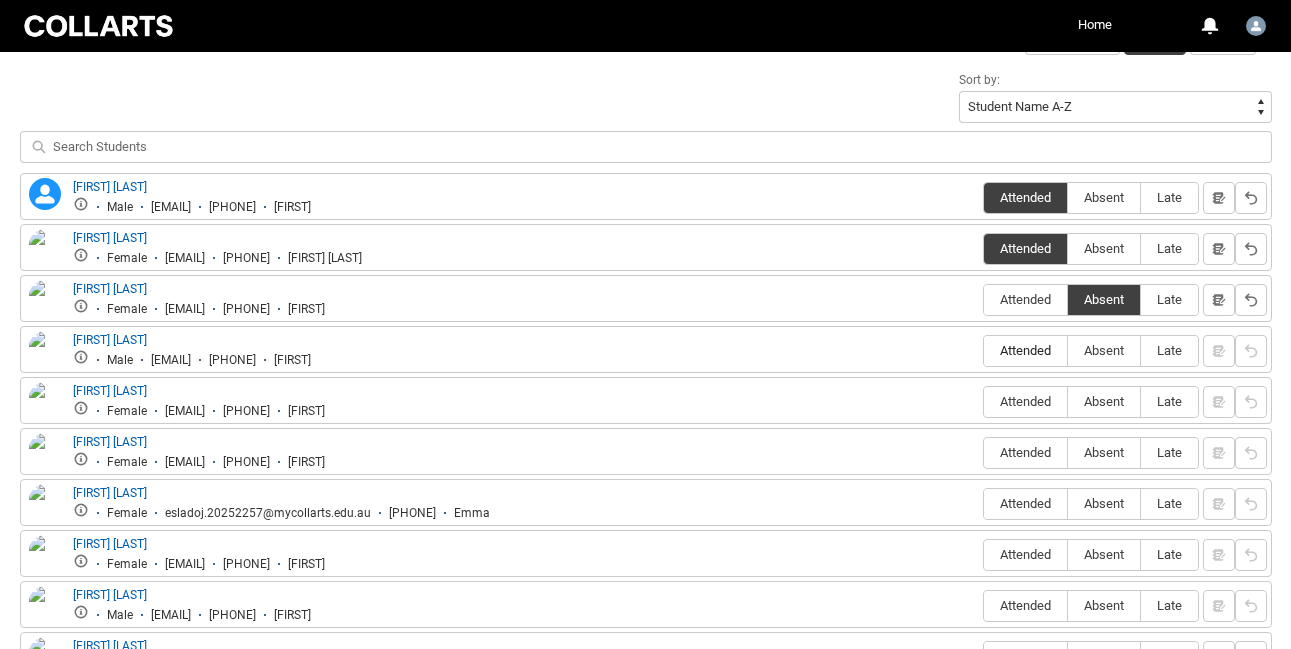 click on "Attended" at bounding box center [1025, 350] 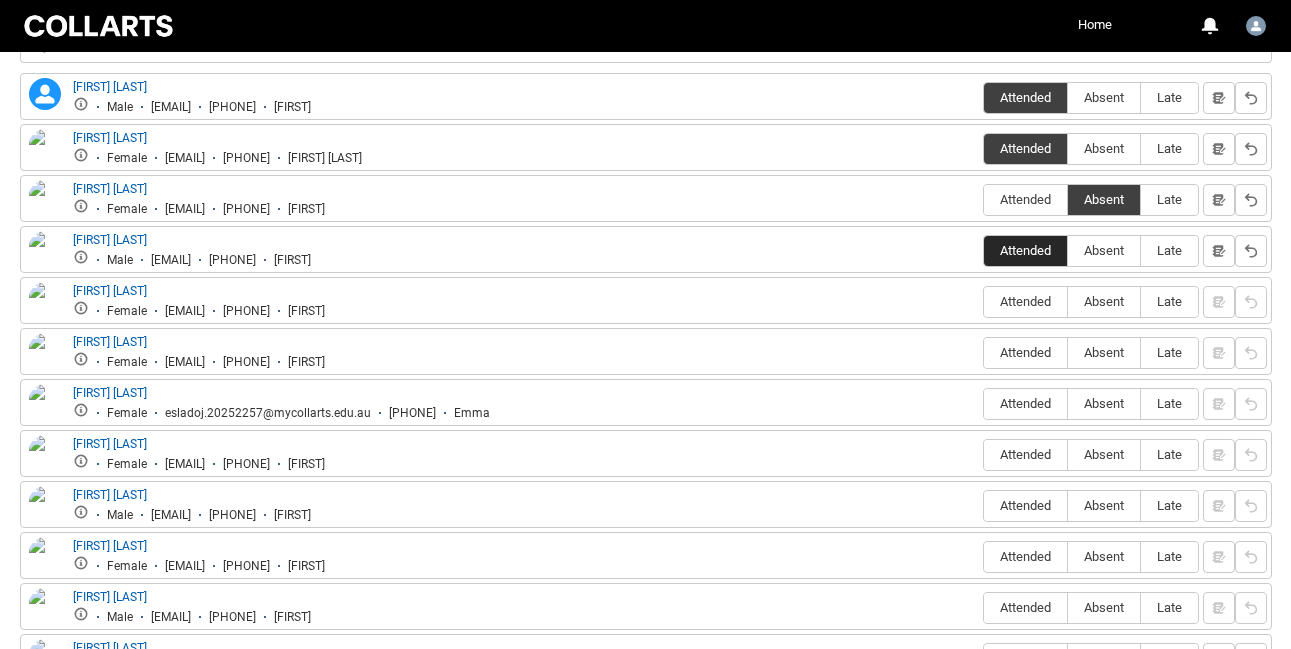 scroll, scrollTop: 799, scrollLeft: 0, axis: vertical 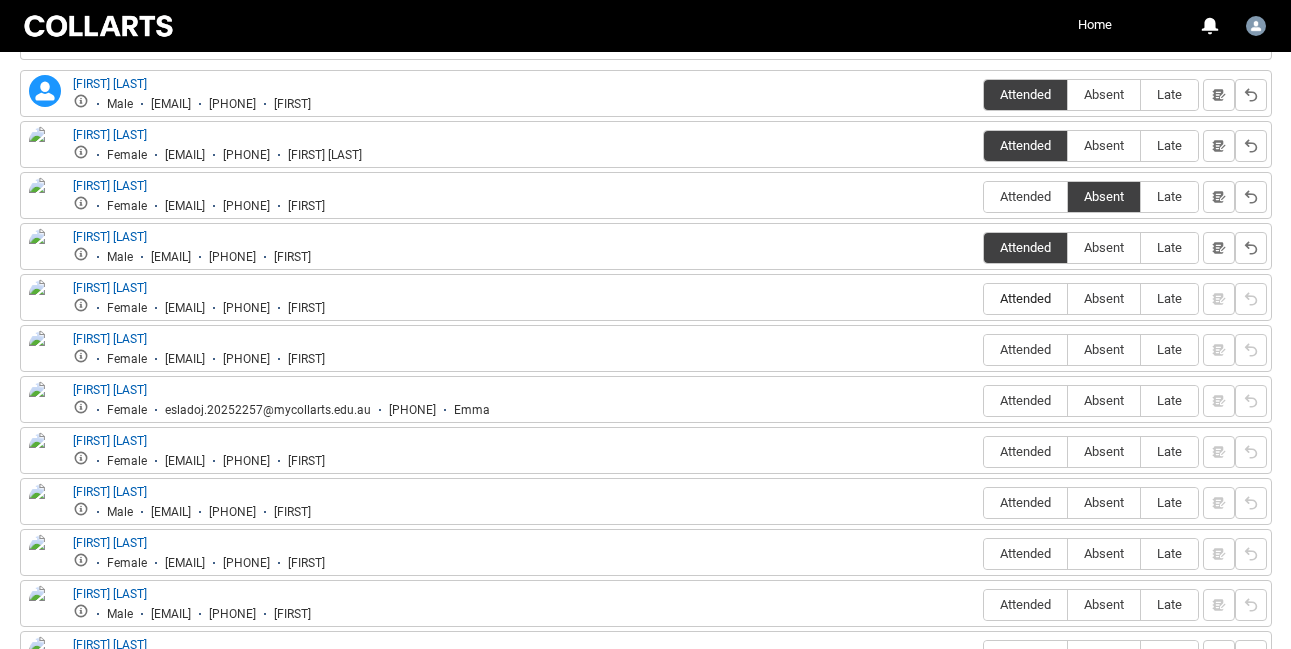 click on "Attended" at bounding box center [1025, 298] 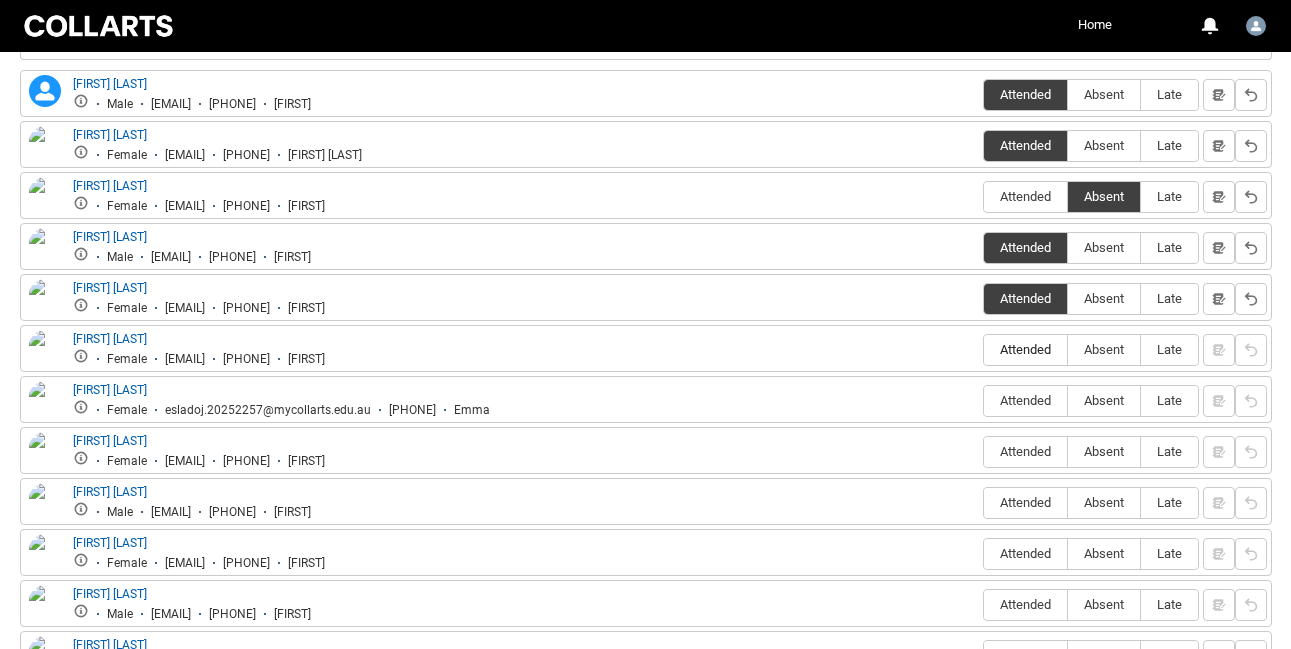 click on "Attended" at bounding box center (1025, 349) 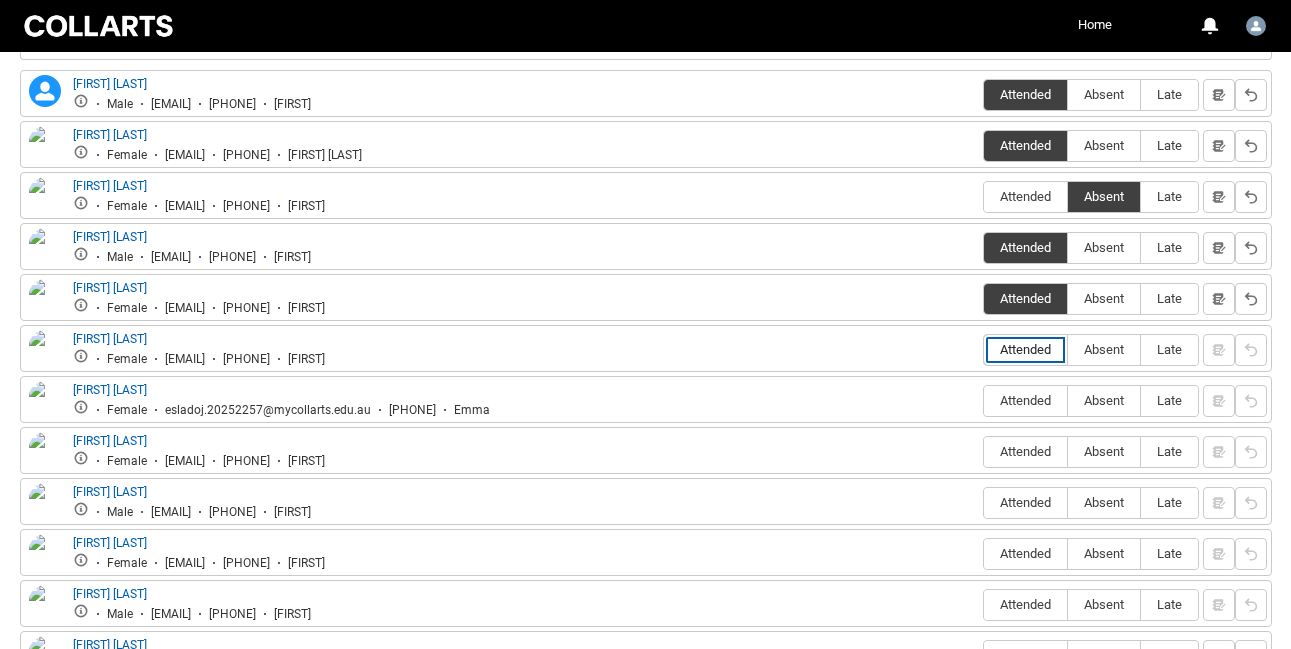 click on "Attended" at bounding box center (983, 349) 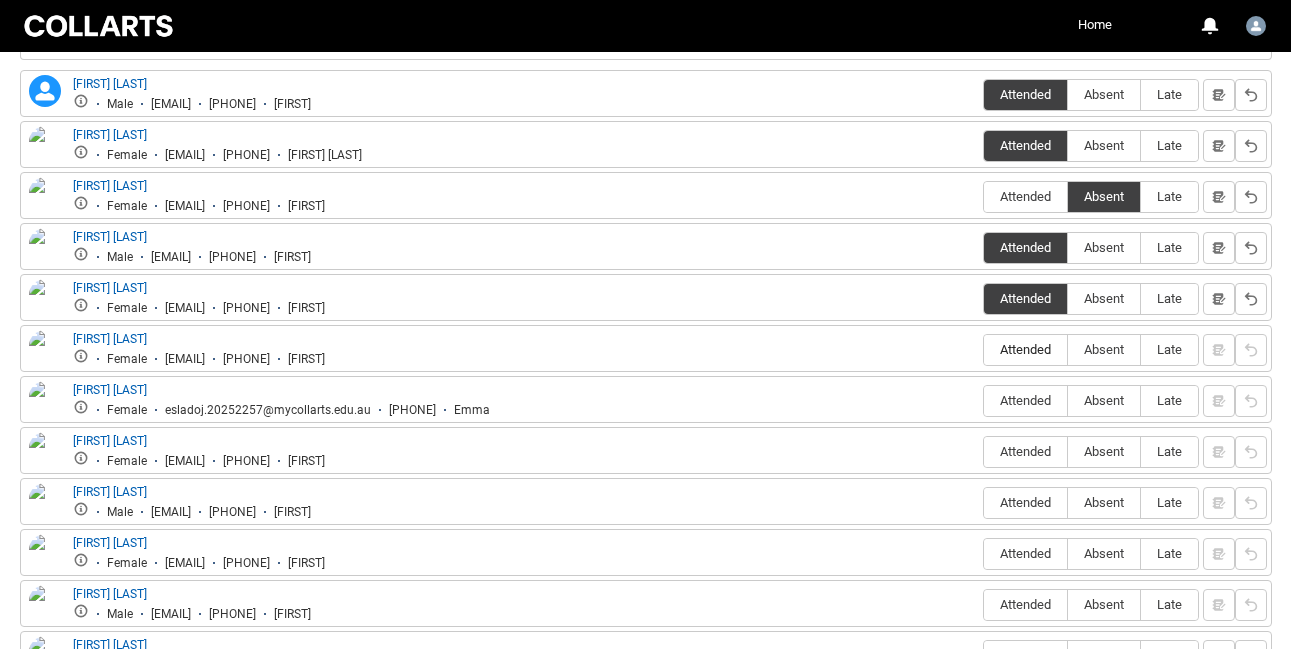 type on "Attended" 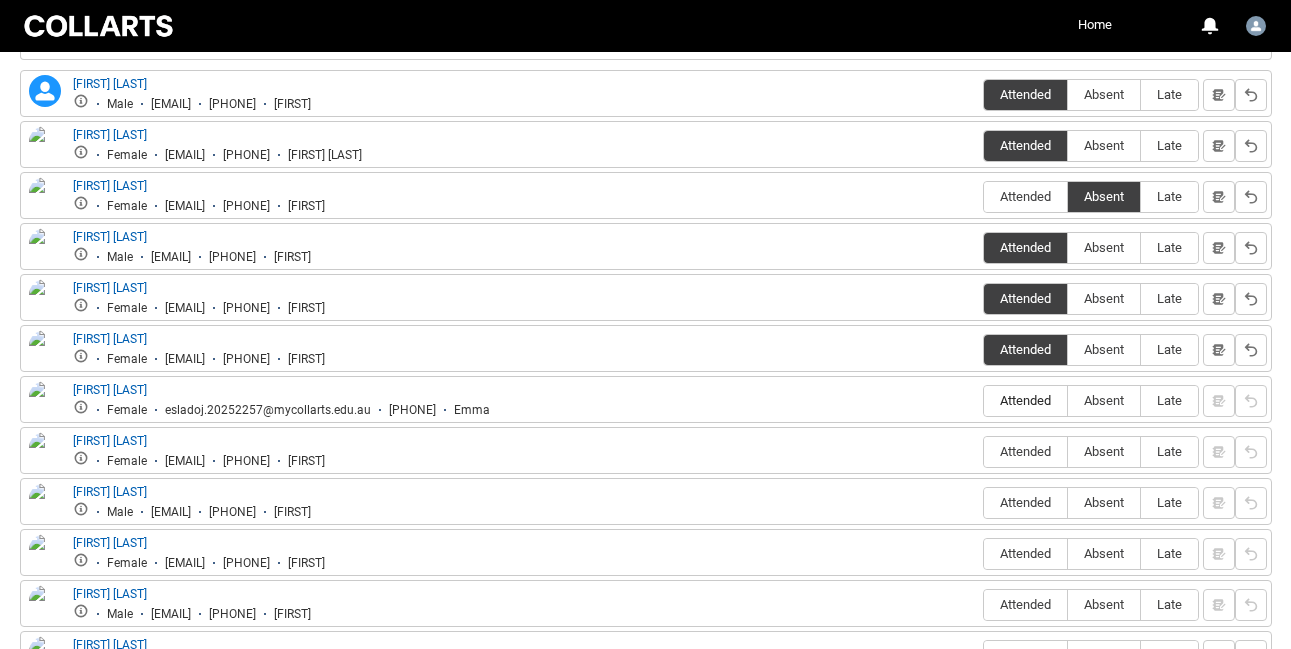 click on "Attended" at bounding box center (1025, 400) 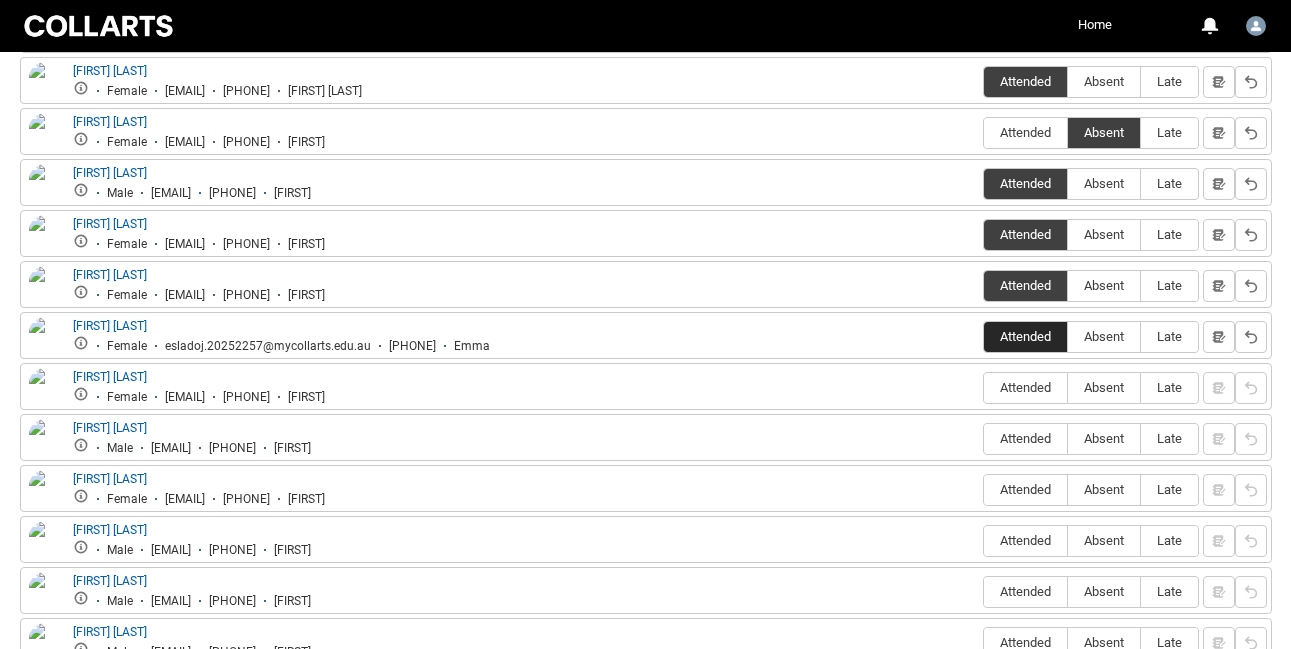 scroll, scrollTop: 864, scrollLeft: 0, axis: vertical 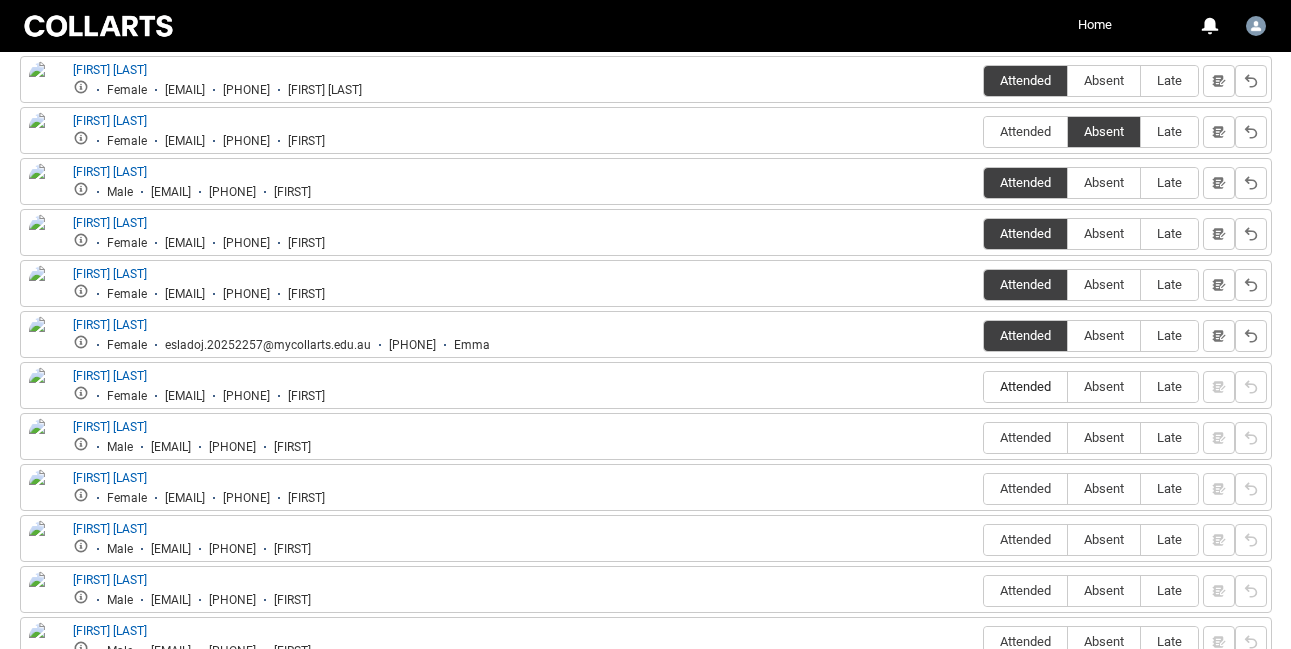 click on "Attended" at bounding box center (1025, 386) 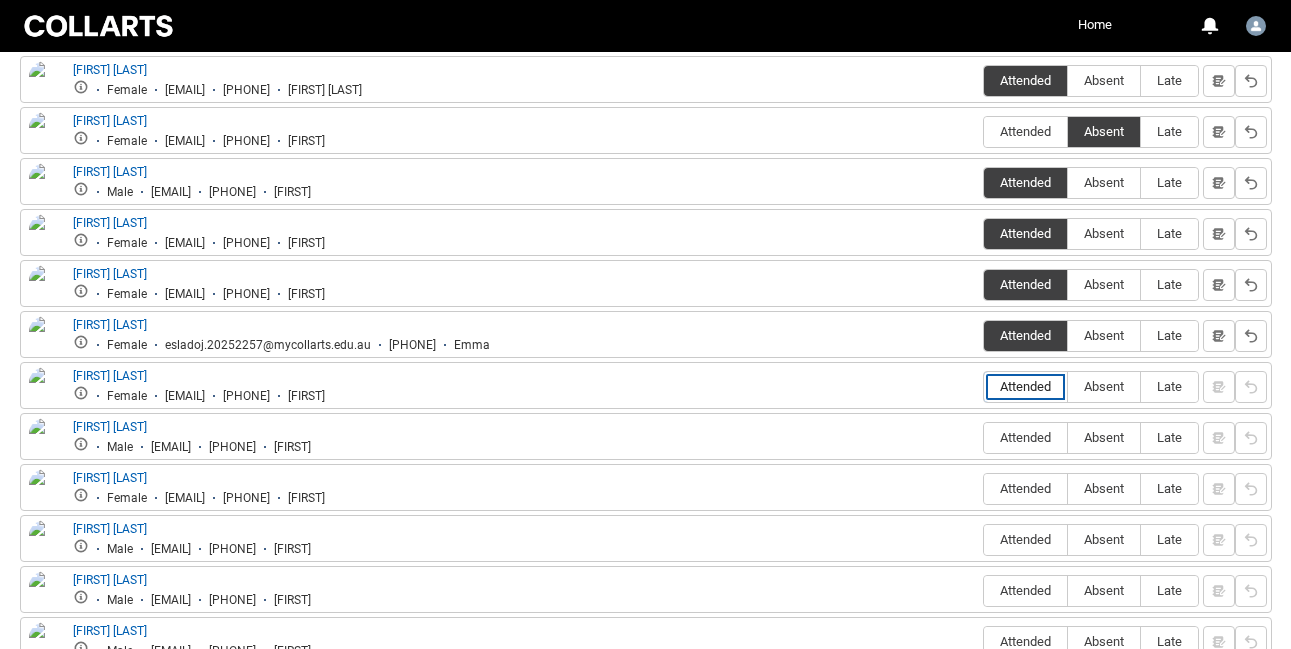 click on "Attended" at bounding box center [983, 386] 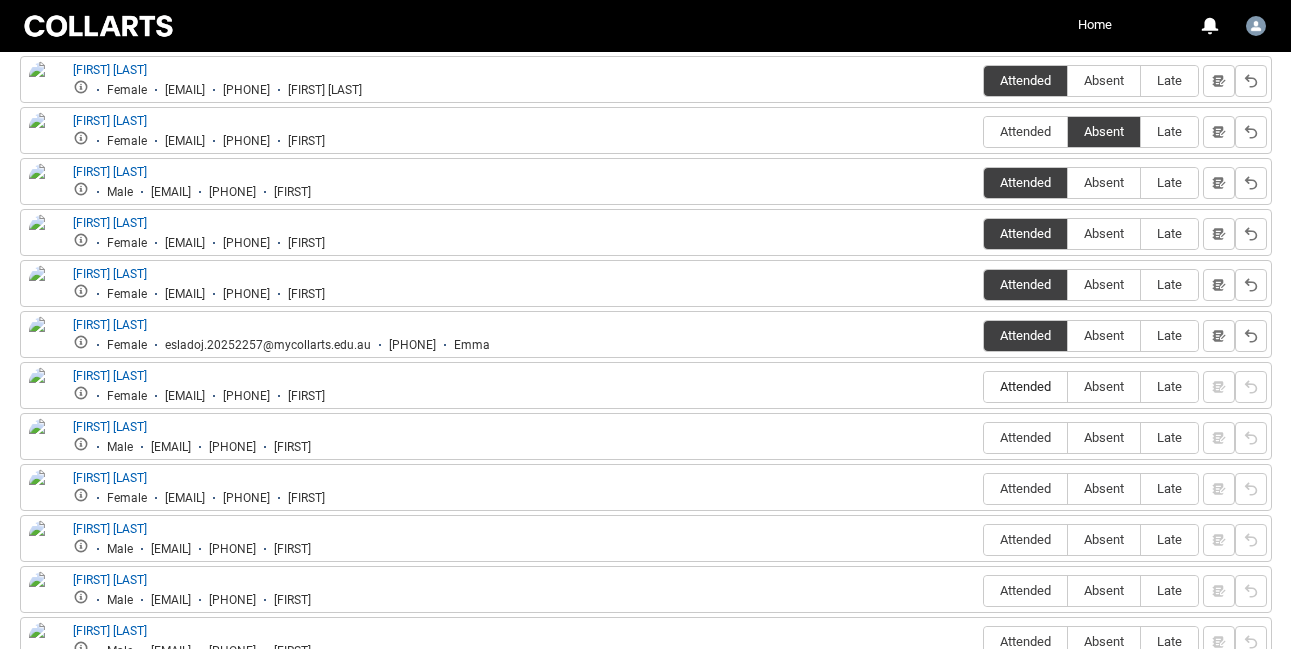 type on "Attended" 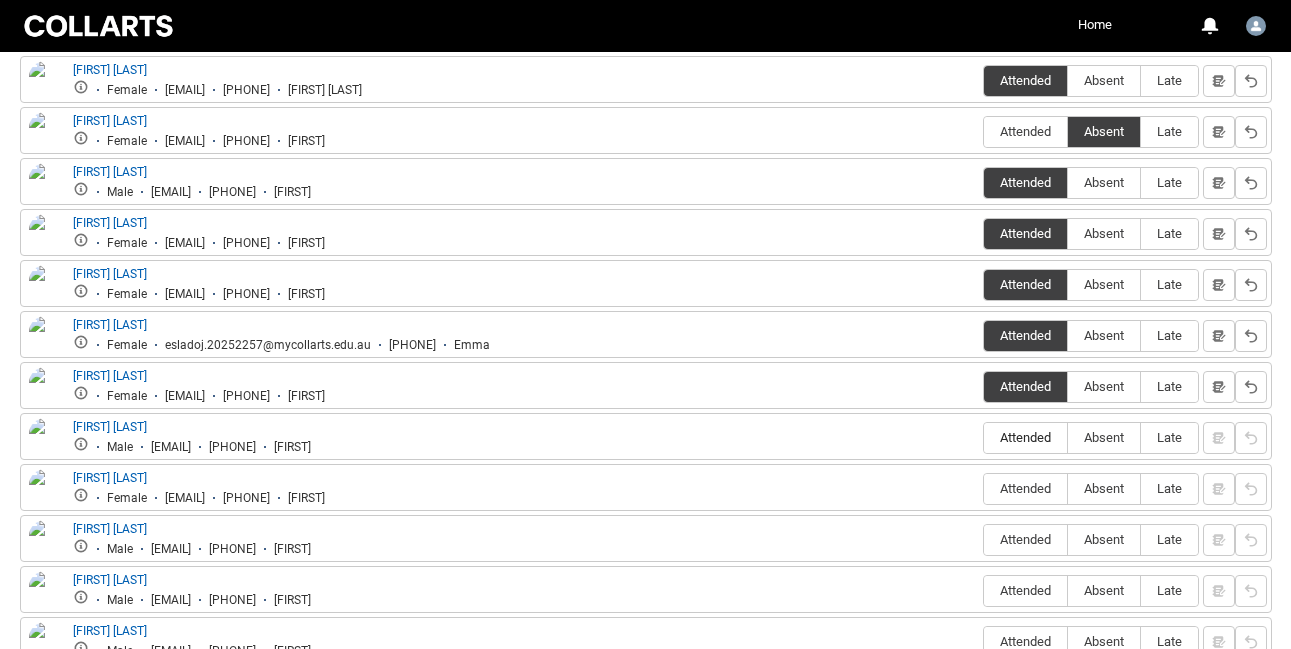 click on "Attended" at bounding box center [1025, 438] 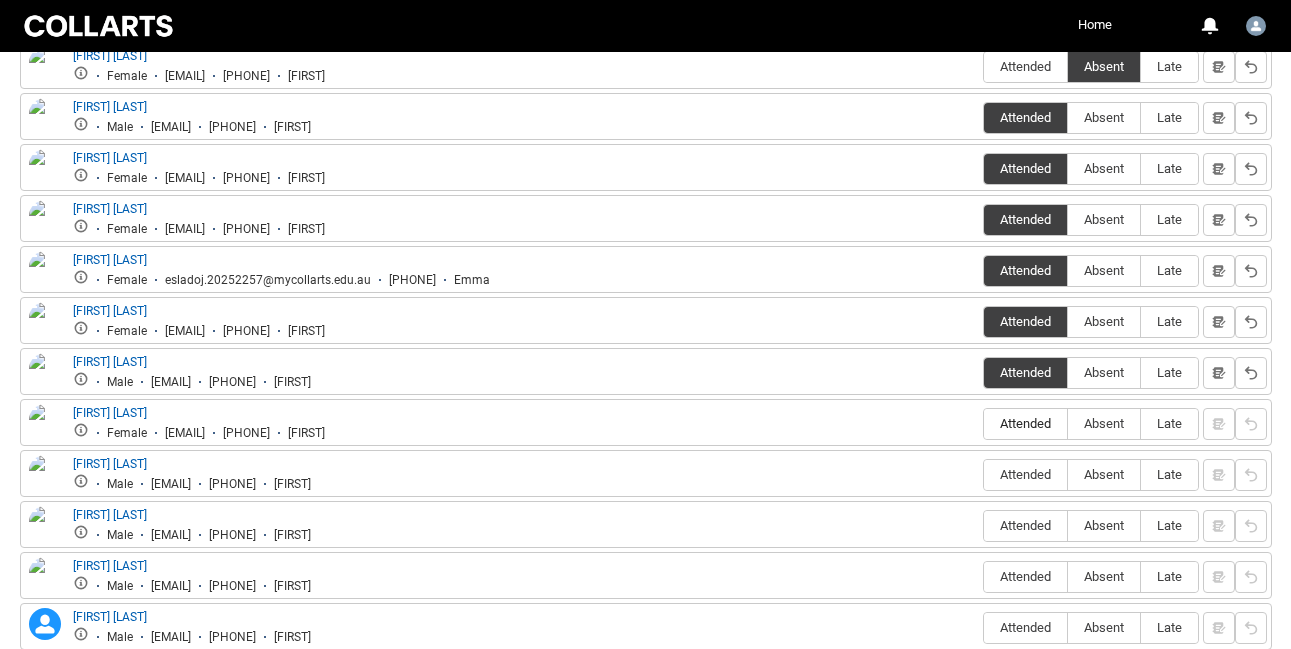 click on "Attended" at bounding box center (1025, 423) 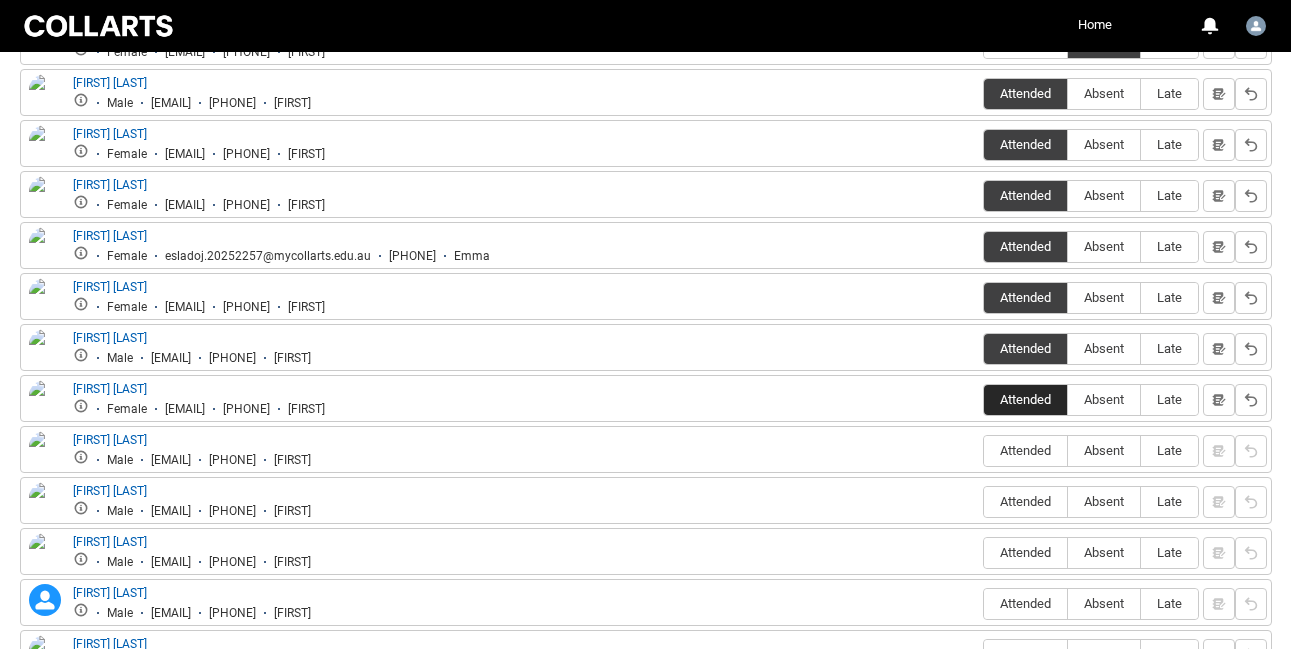scroll, scrollTop: 954, scrollLeft: 0, axis: vertical 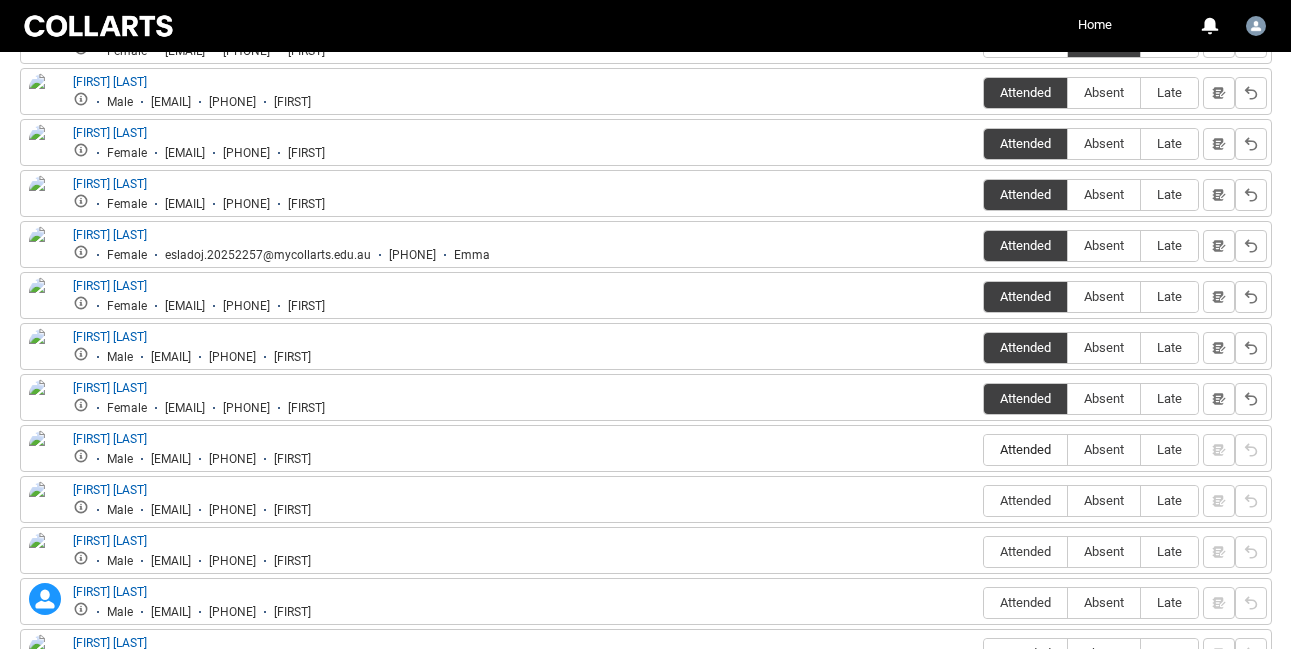 click on "Attended" at bounding box center (1025, 449) 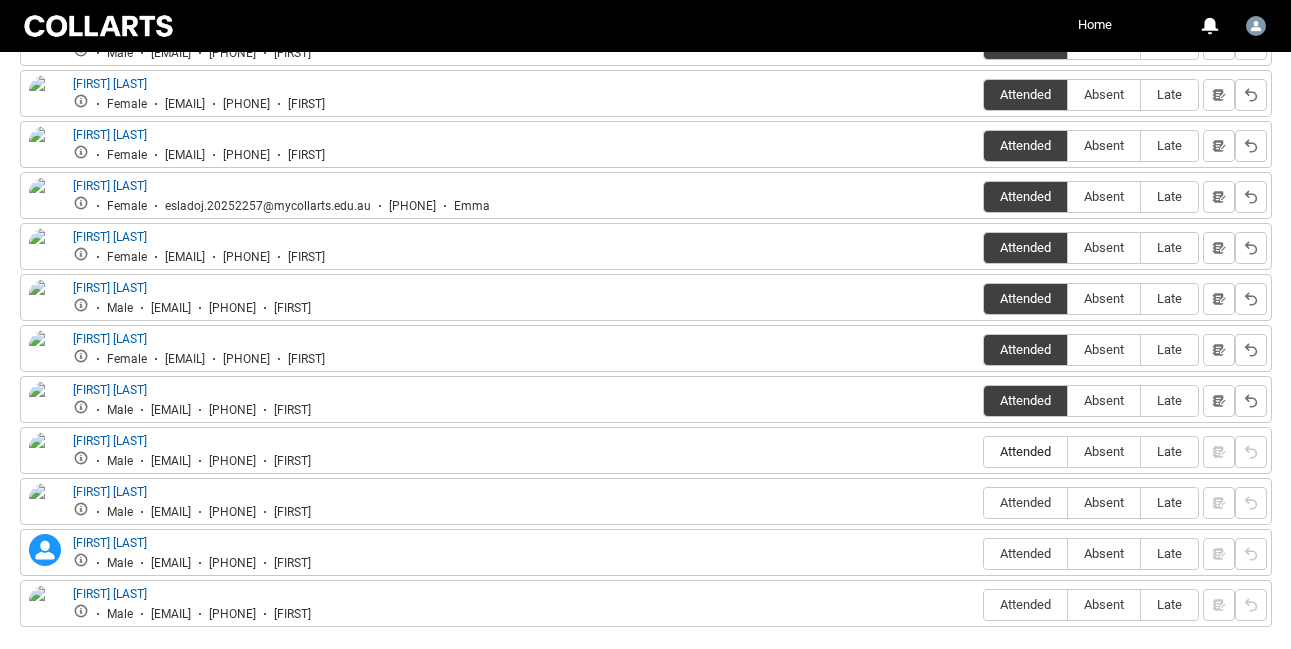 scroll, scrollTop: 1005, scrollLeft: 0, axis: vertical 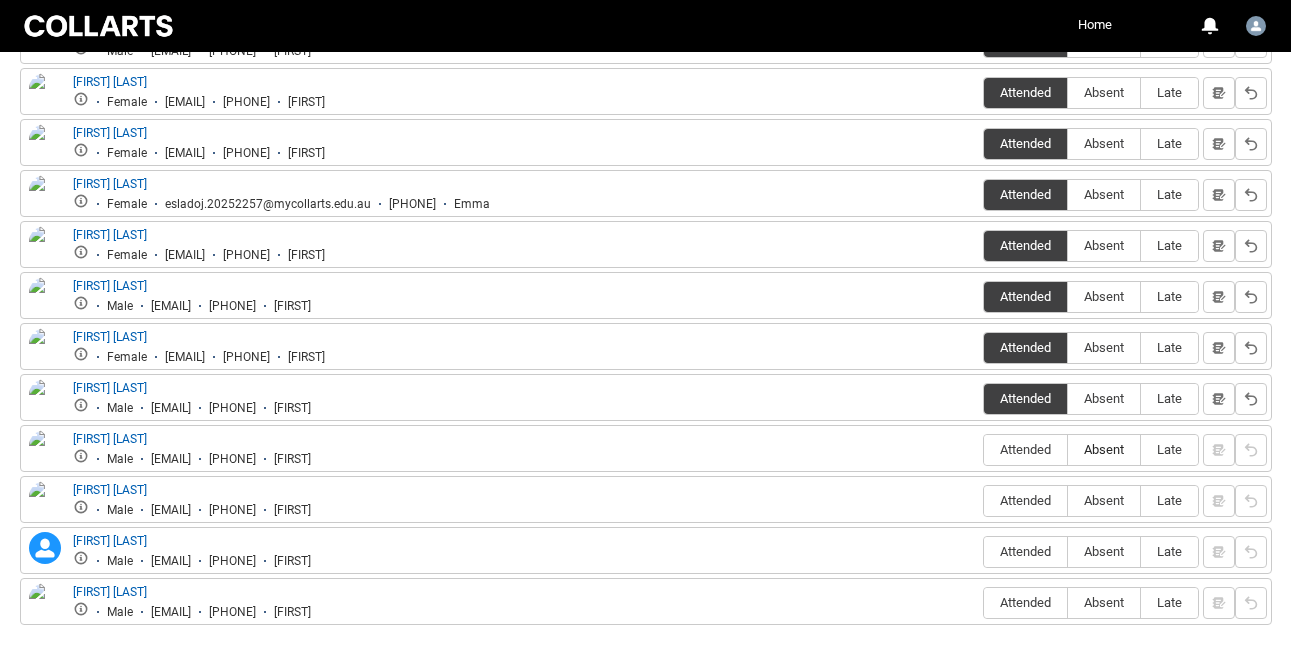 click on "Absent" at bounding box center (1104, 449) 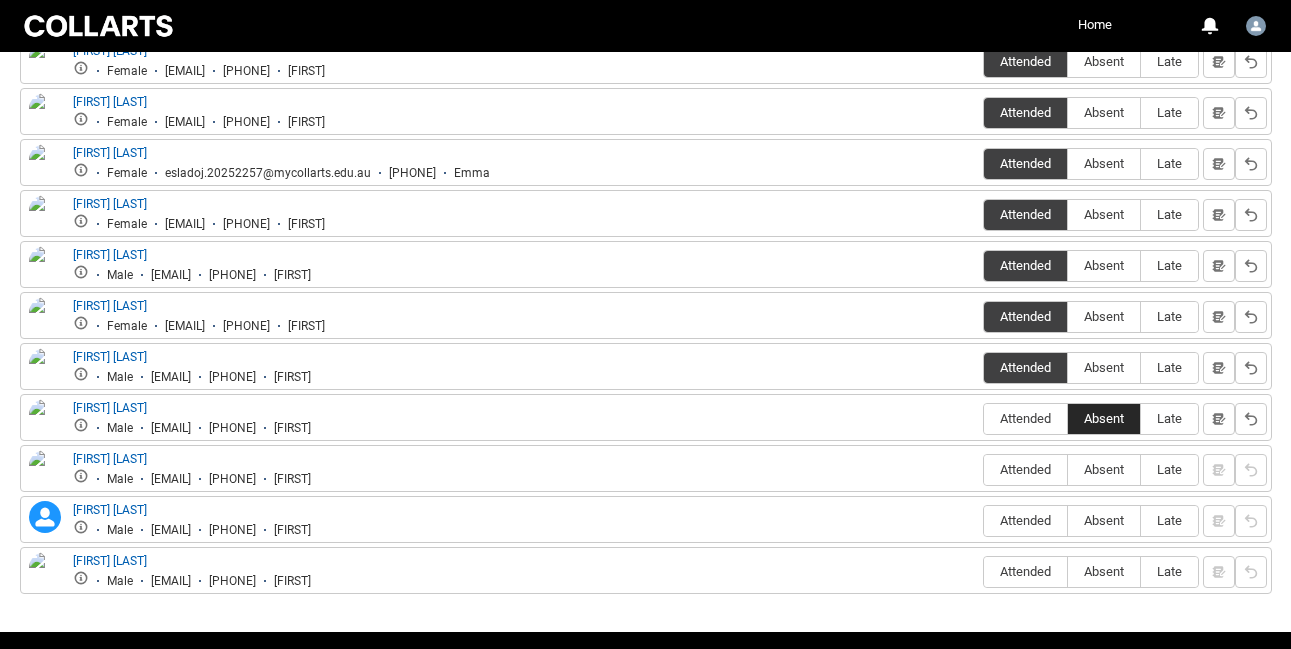 scroll, scrollTop: 1041, scrollLeft: 0, axis: vertical 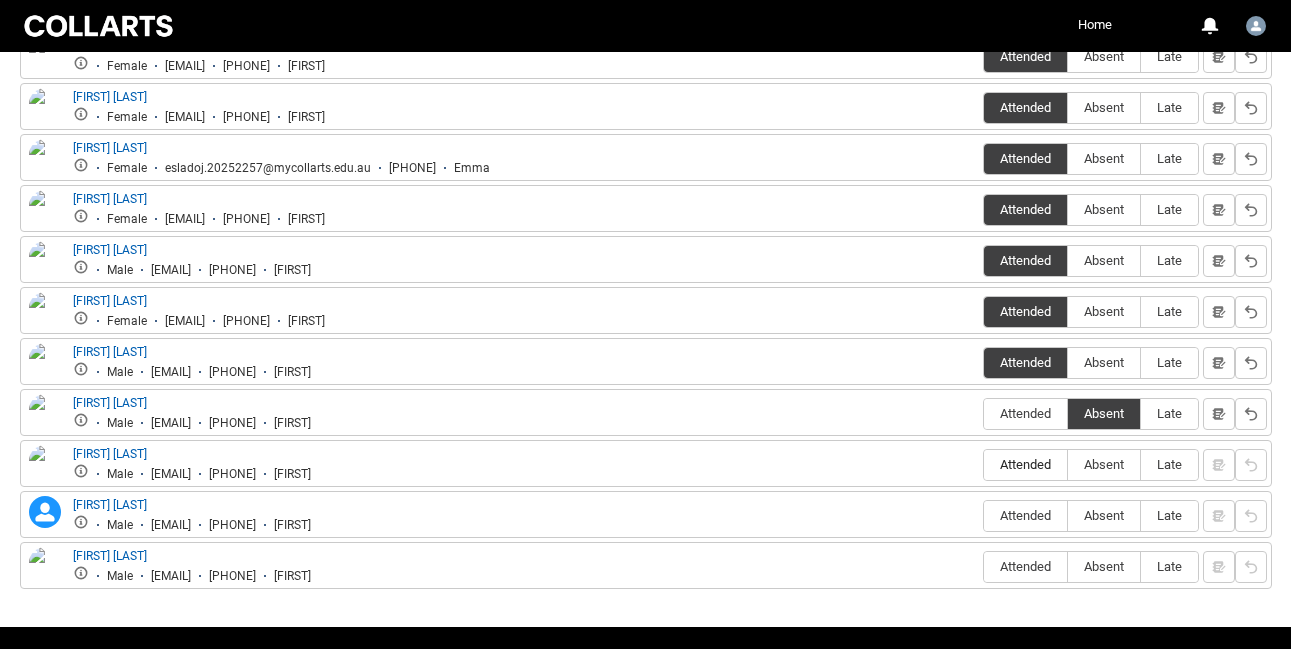 click on "Attended" at bounding box center (1025, 464) 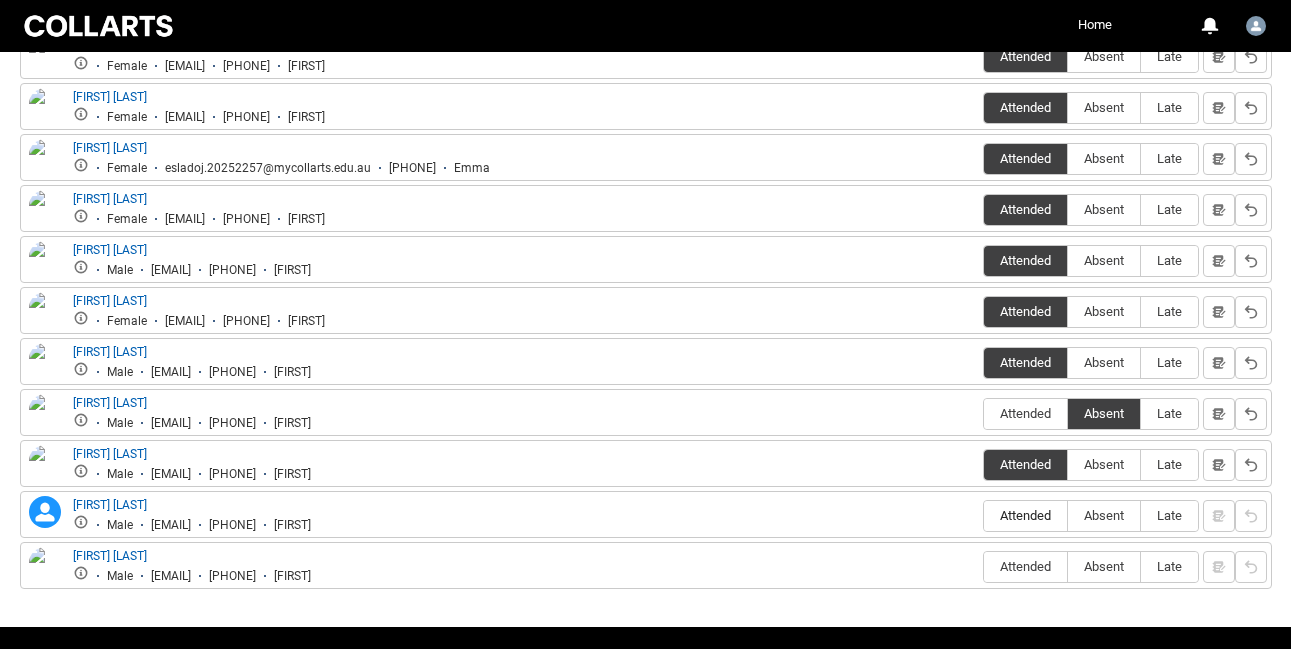 click on "Attended" at bounding box center [1025, 515] 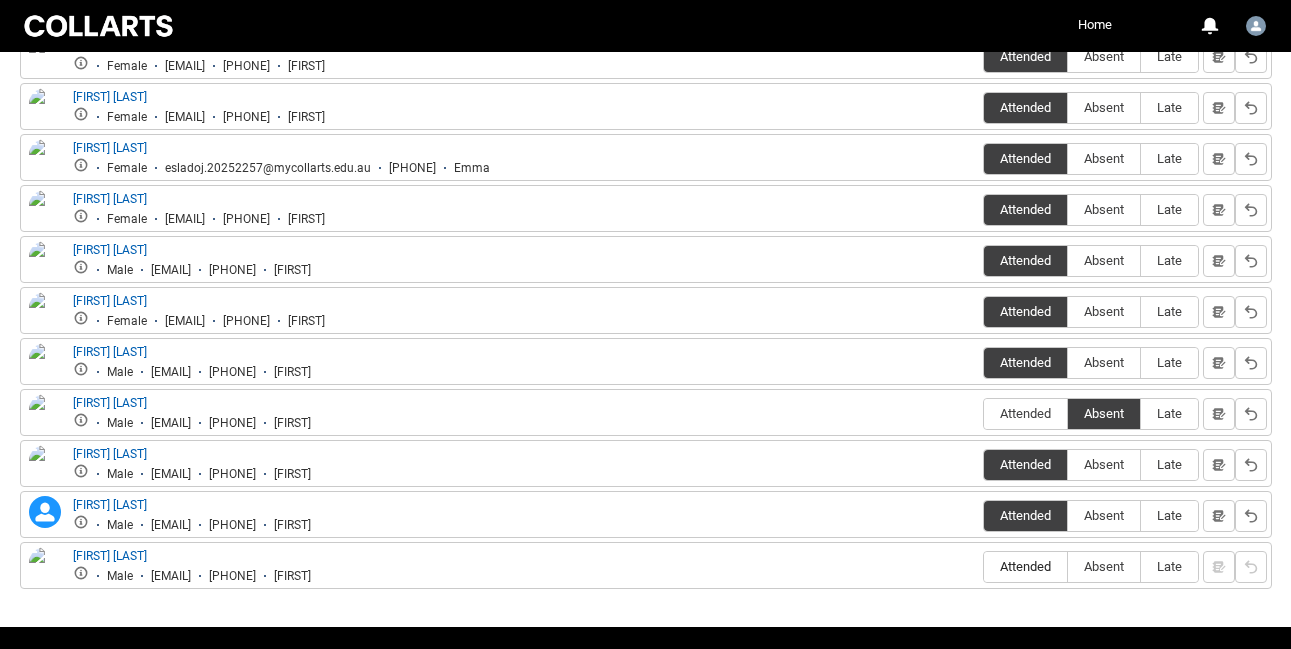 click on "Attended" at bounding box center (1025, 566) 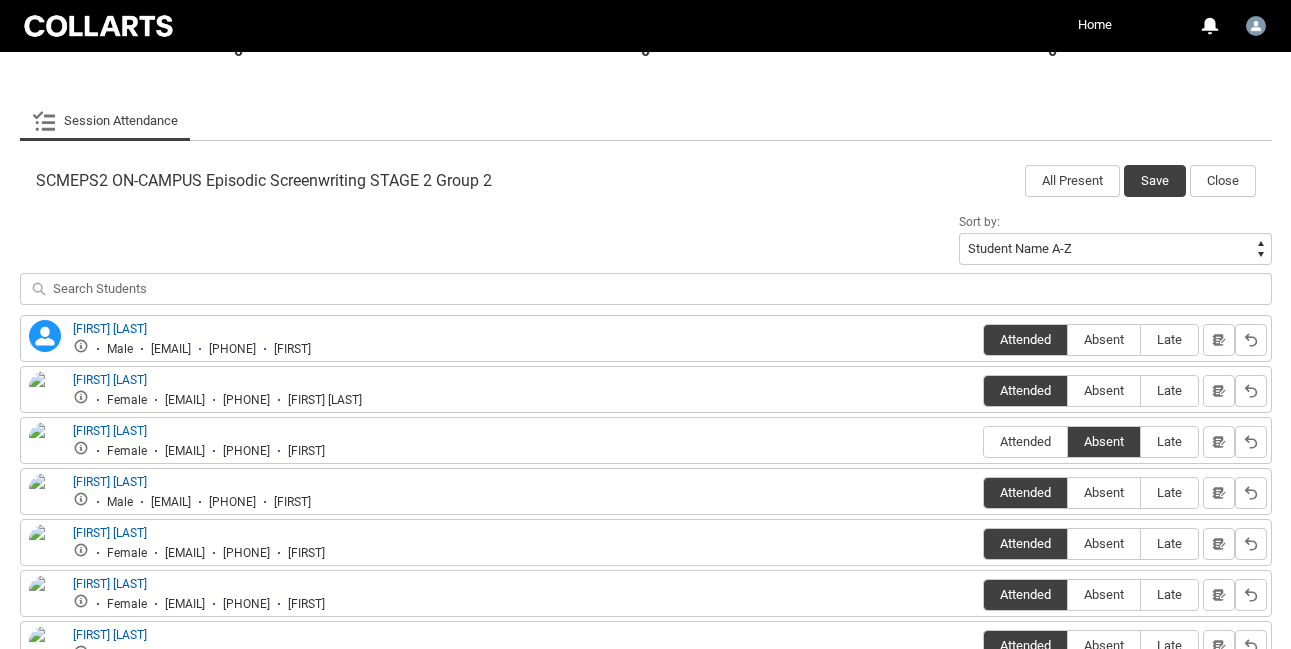 scroll, scrollTop: 553, scrollLeft: 0, axis: vertical 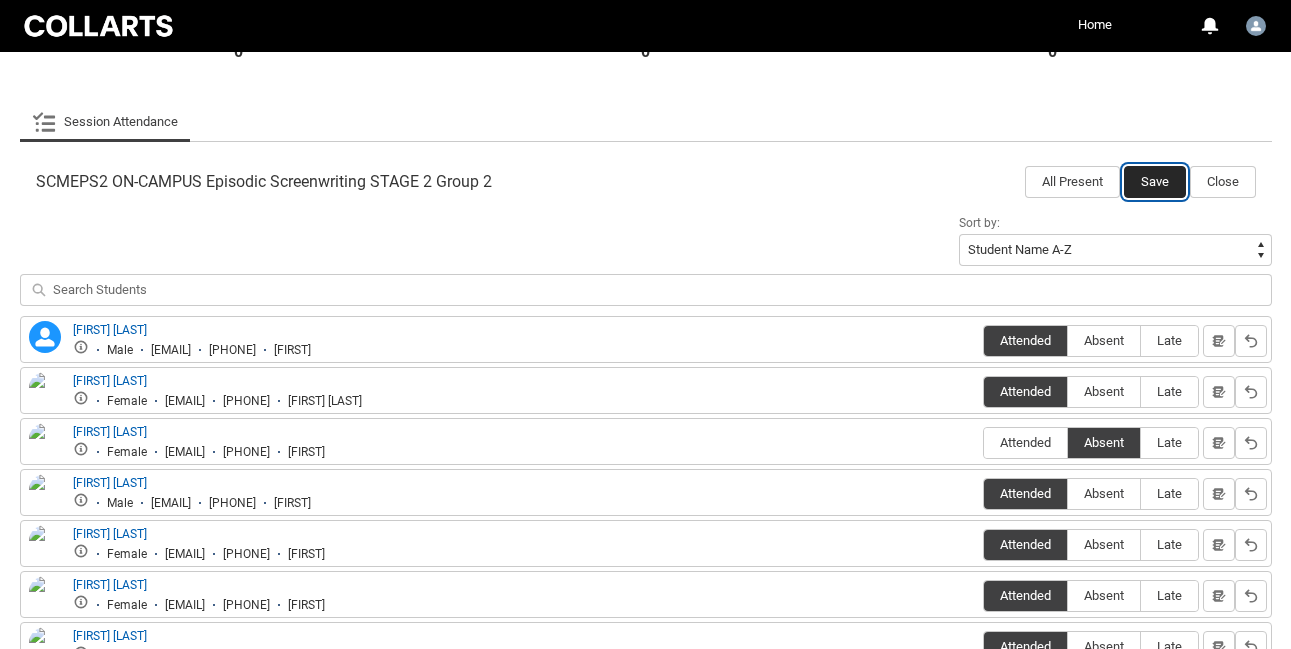 click on "Save" at bounding box center [1155, 182] 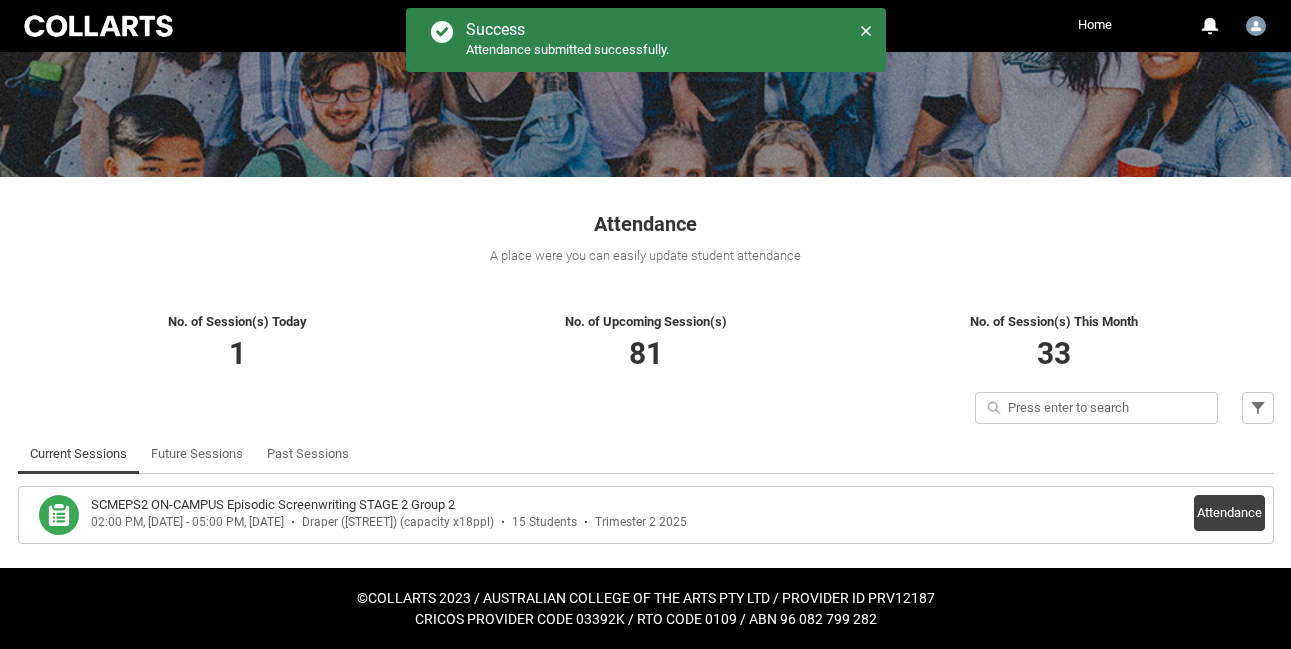 scroll, scrollTop: 197, scrollLeft: 0, axis: vertical 